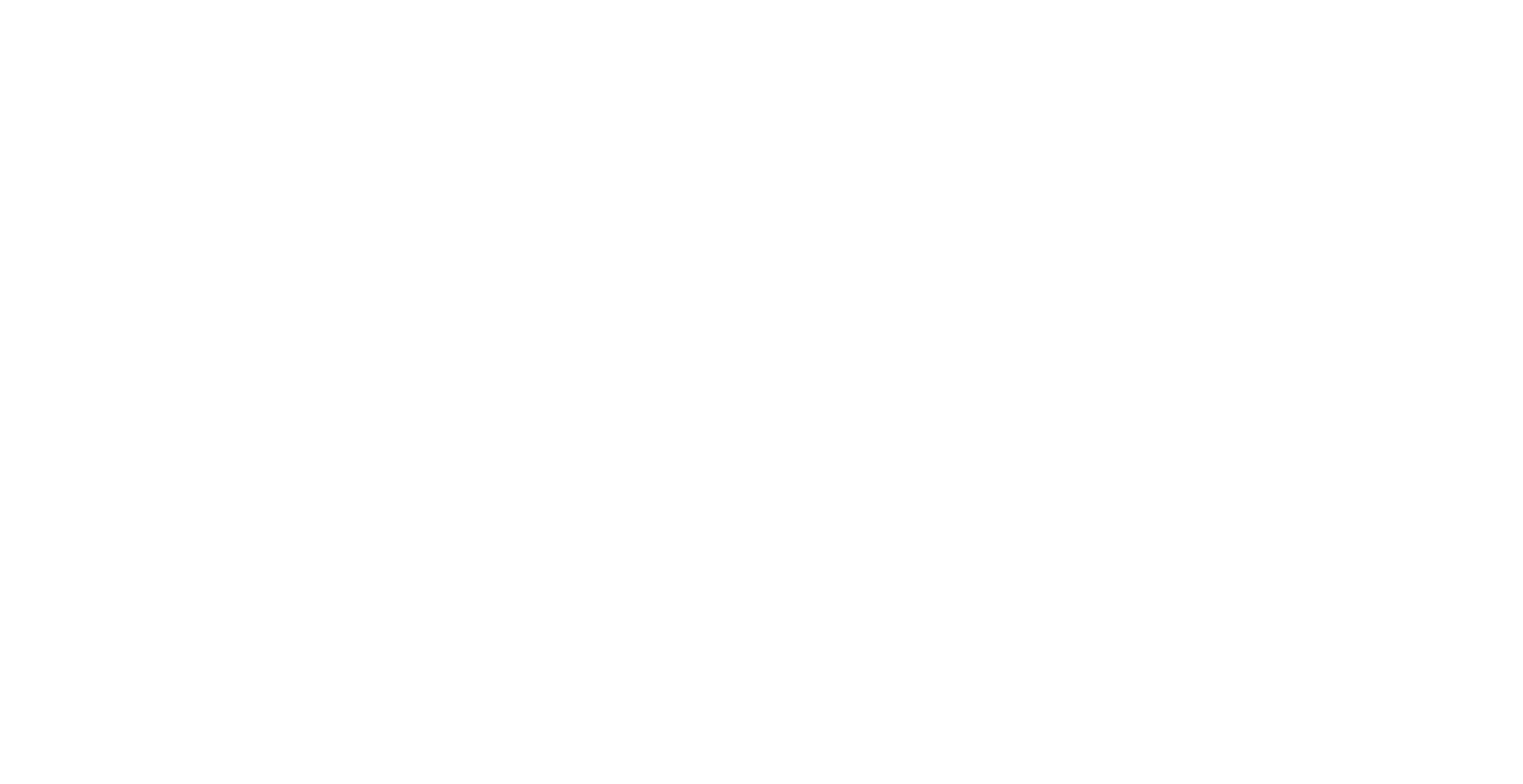 scroll, scrollTop: 0, scrollLeft: 0, axis: both 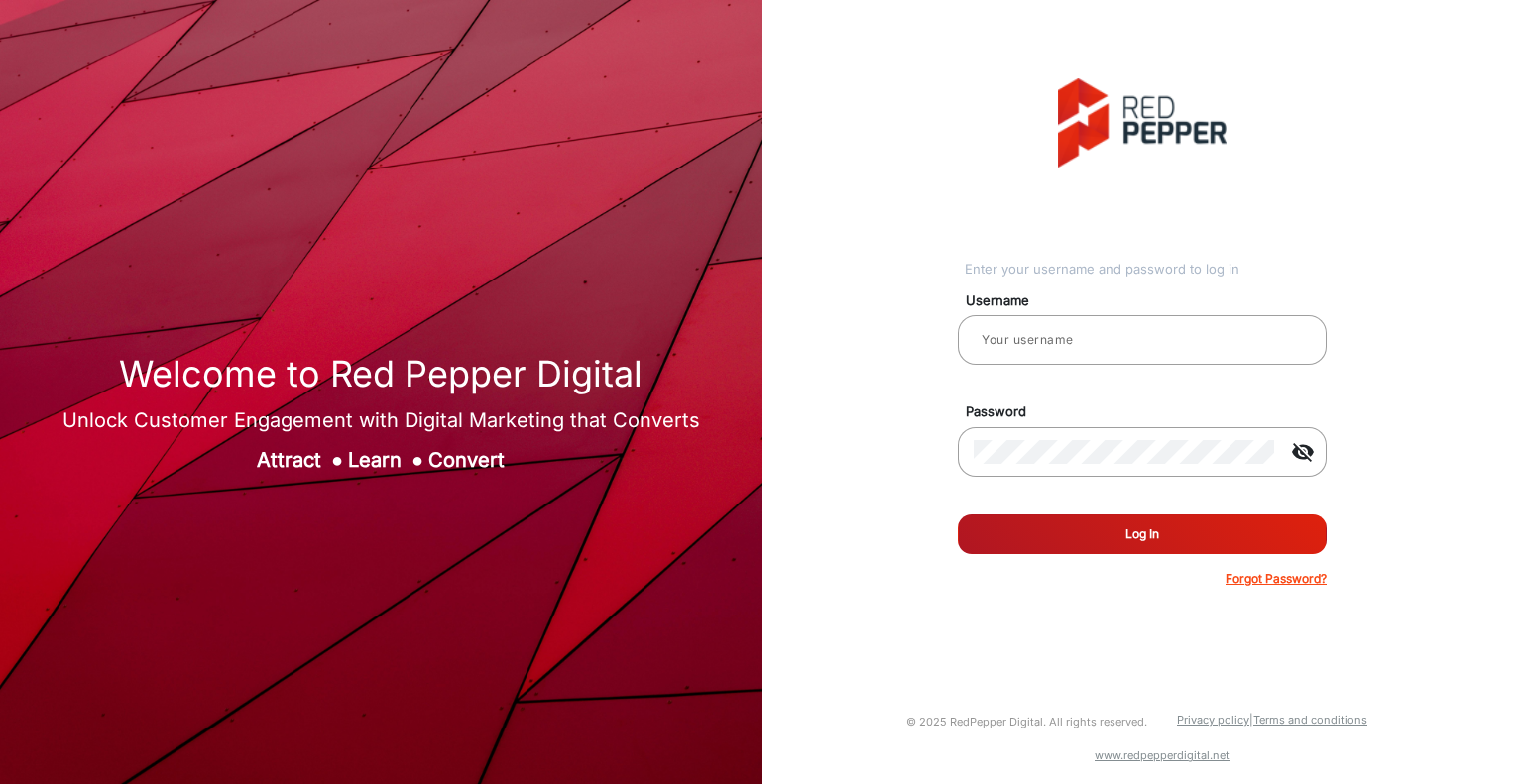 type on "Autozone1" 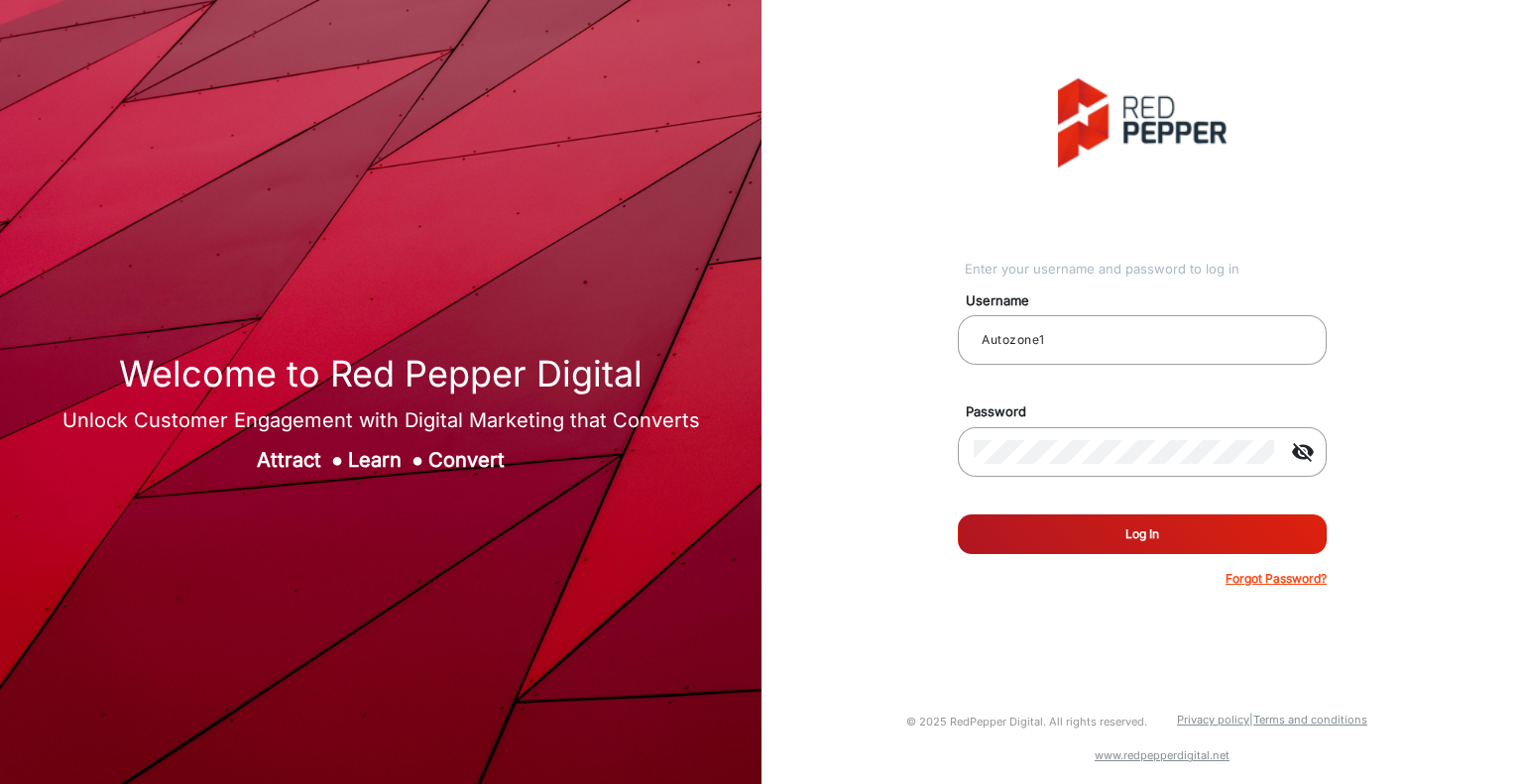 click on "Log In" 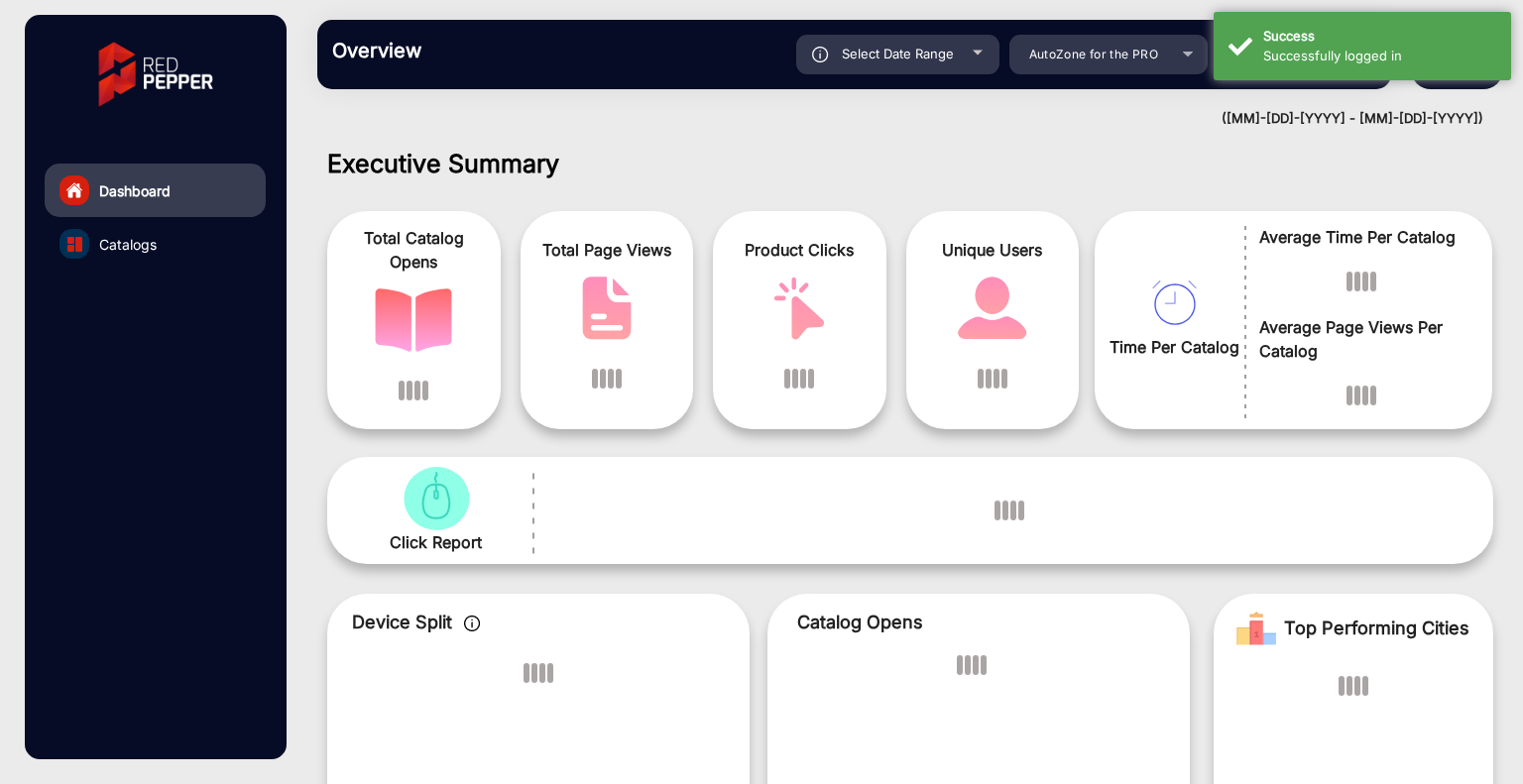 scroll, scrollTop: 15, scrollLeft: 0, axis: vertical 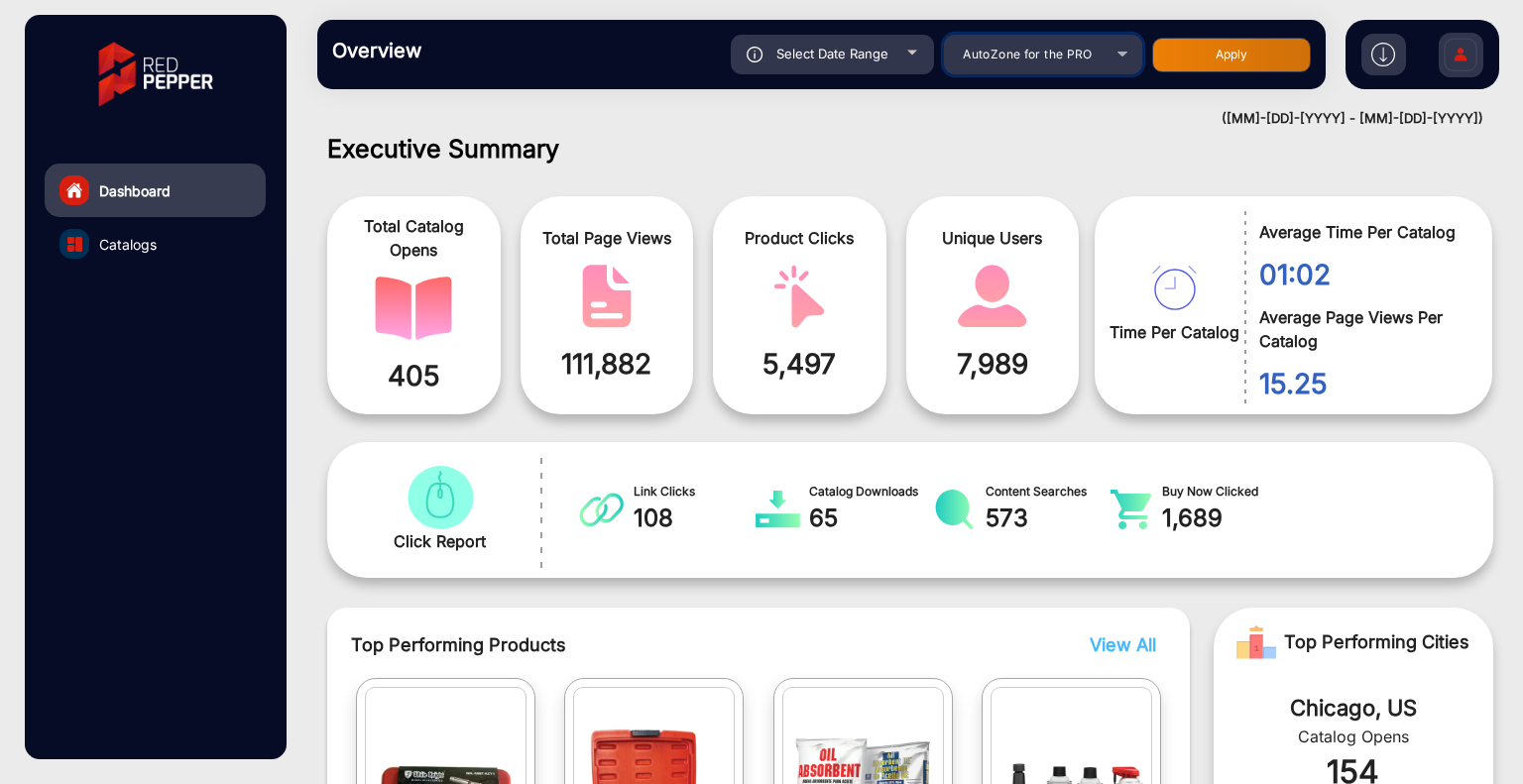 click on "AutoZone for the PRO" at bounding box center [1043, 55] 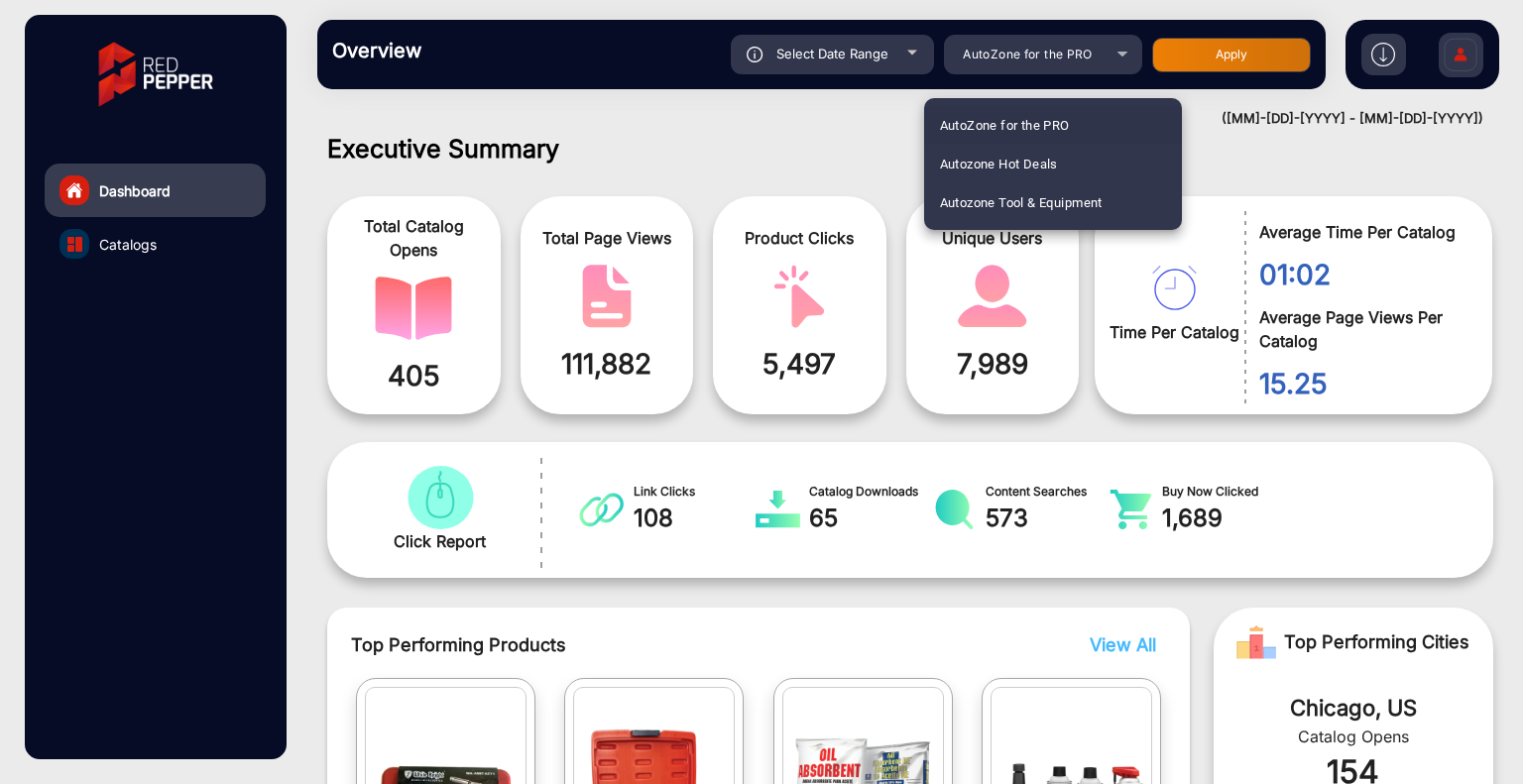 click on "AutoZone for the PRO" at bounding box center [1004, 125] 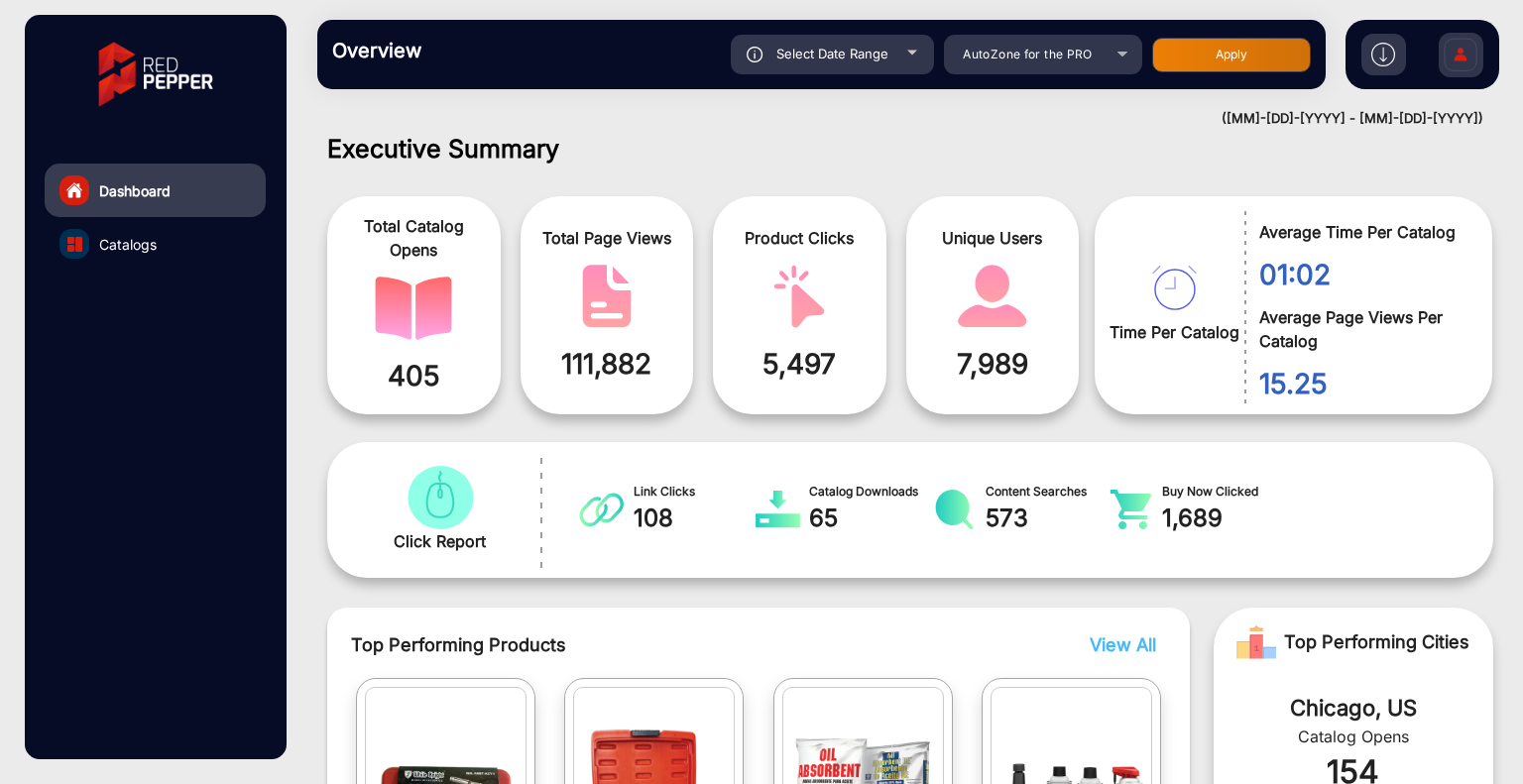 click on "Select Date Range" 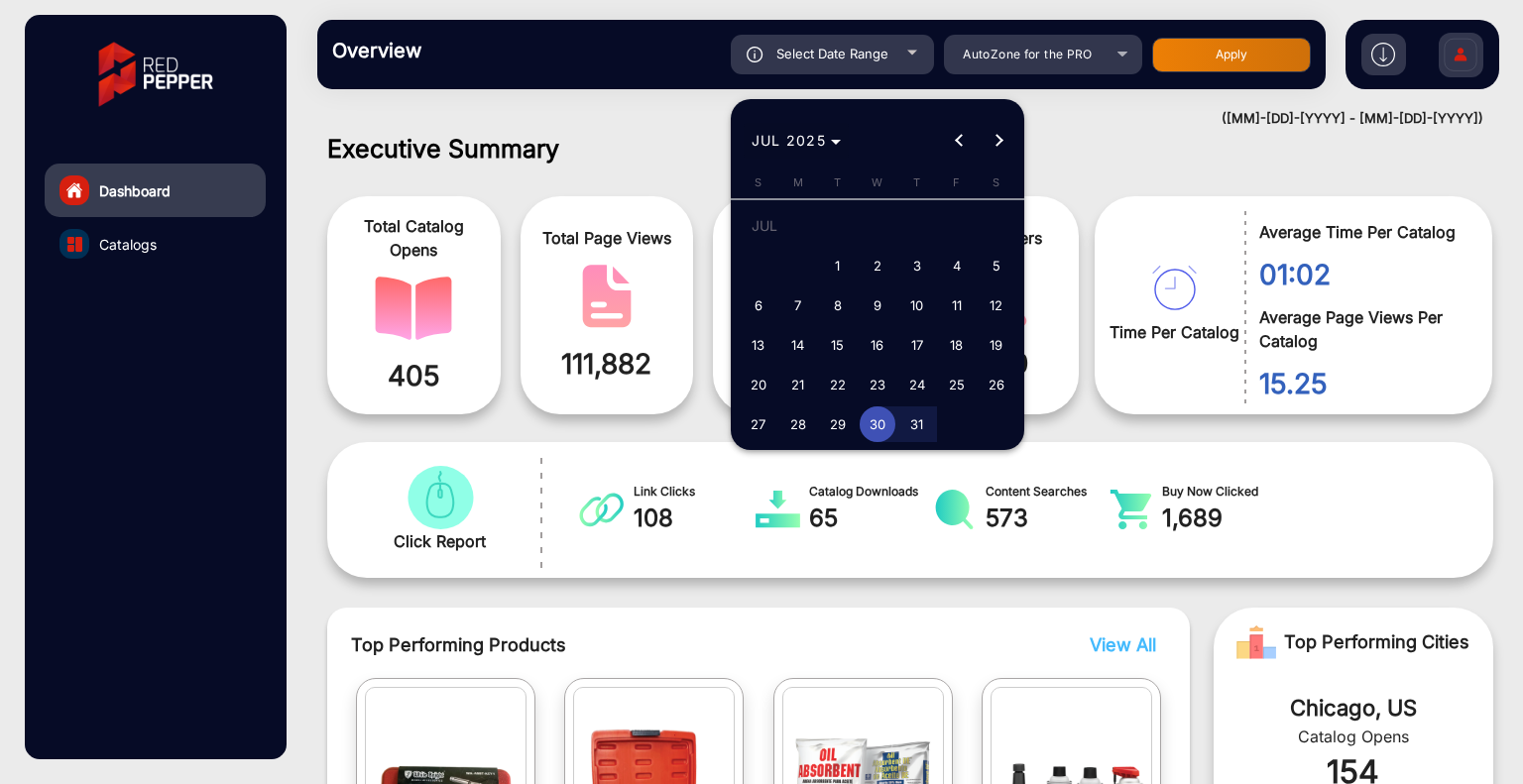 click 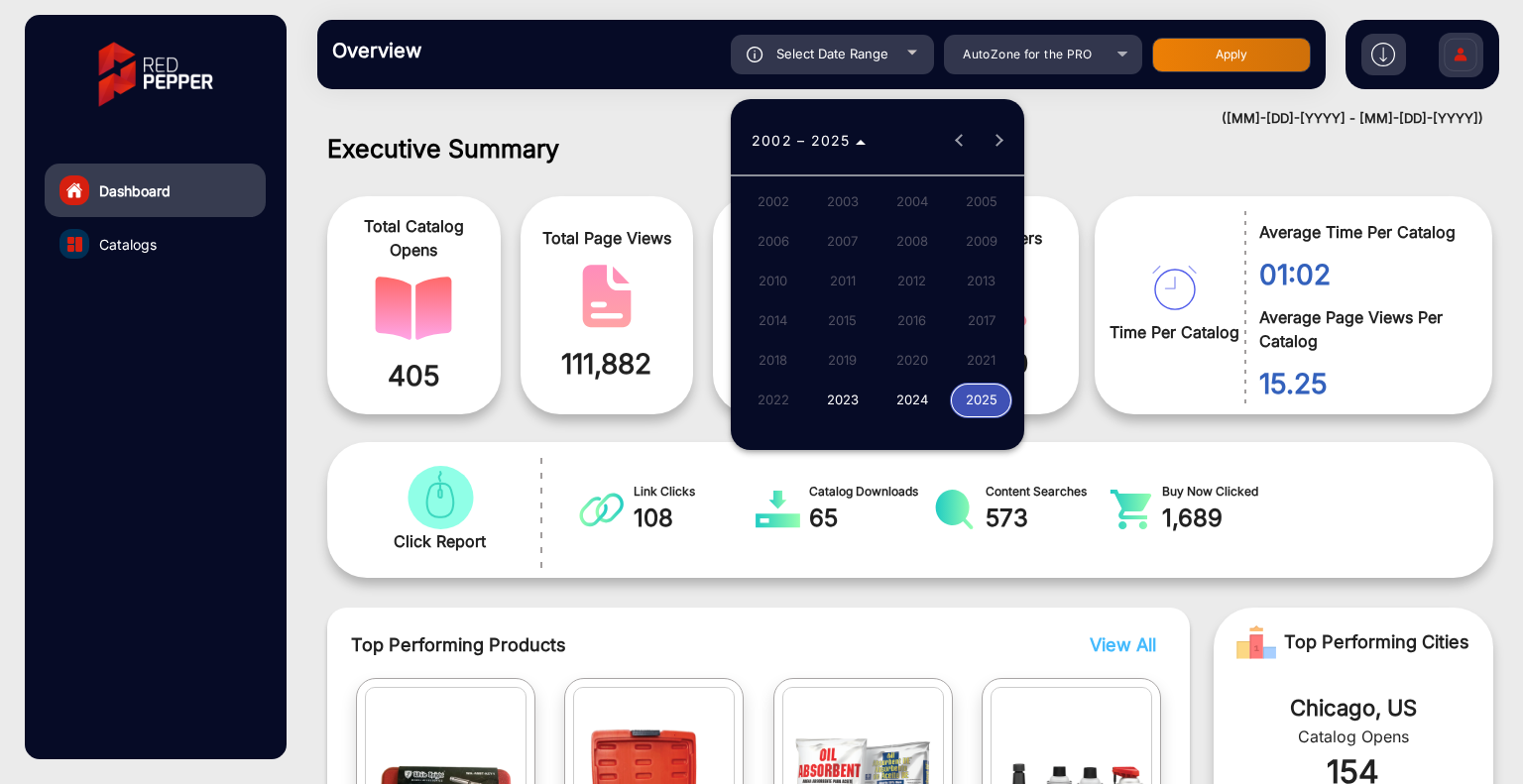 click on "2025" at bounding box center [981, 400] 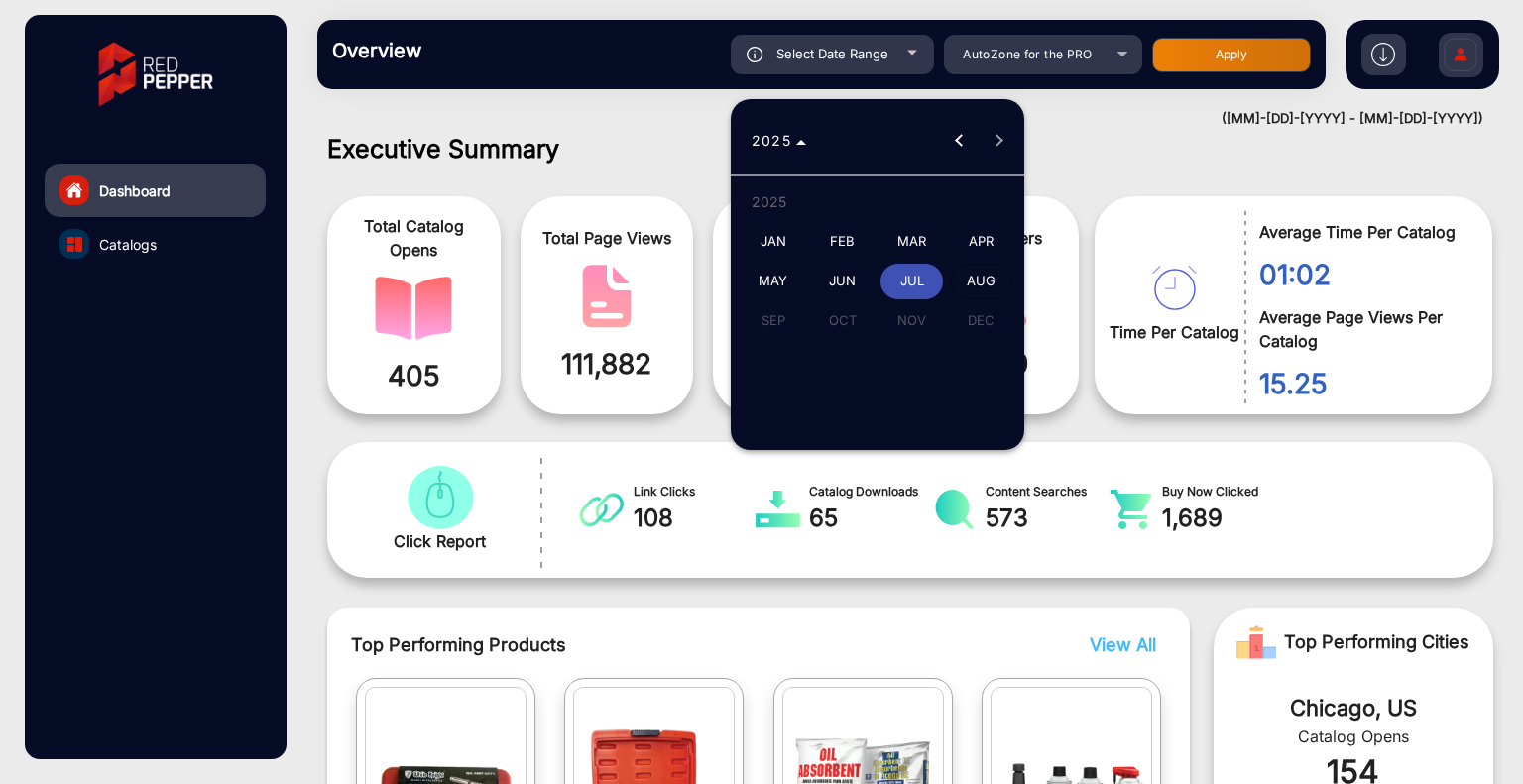 click on "JAN" at bounding box center (772, 242) 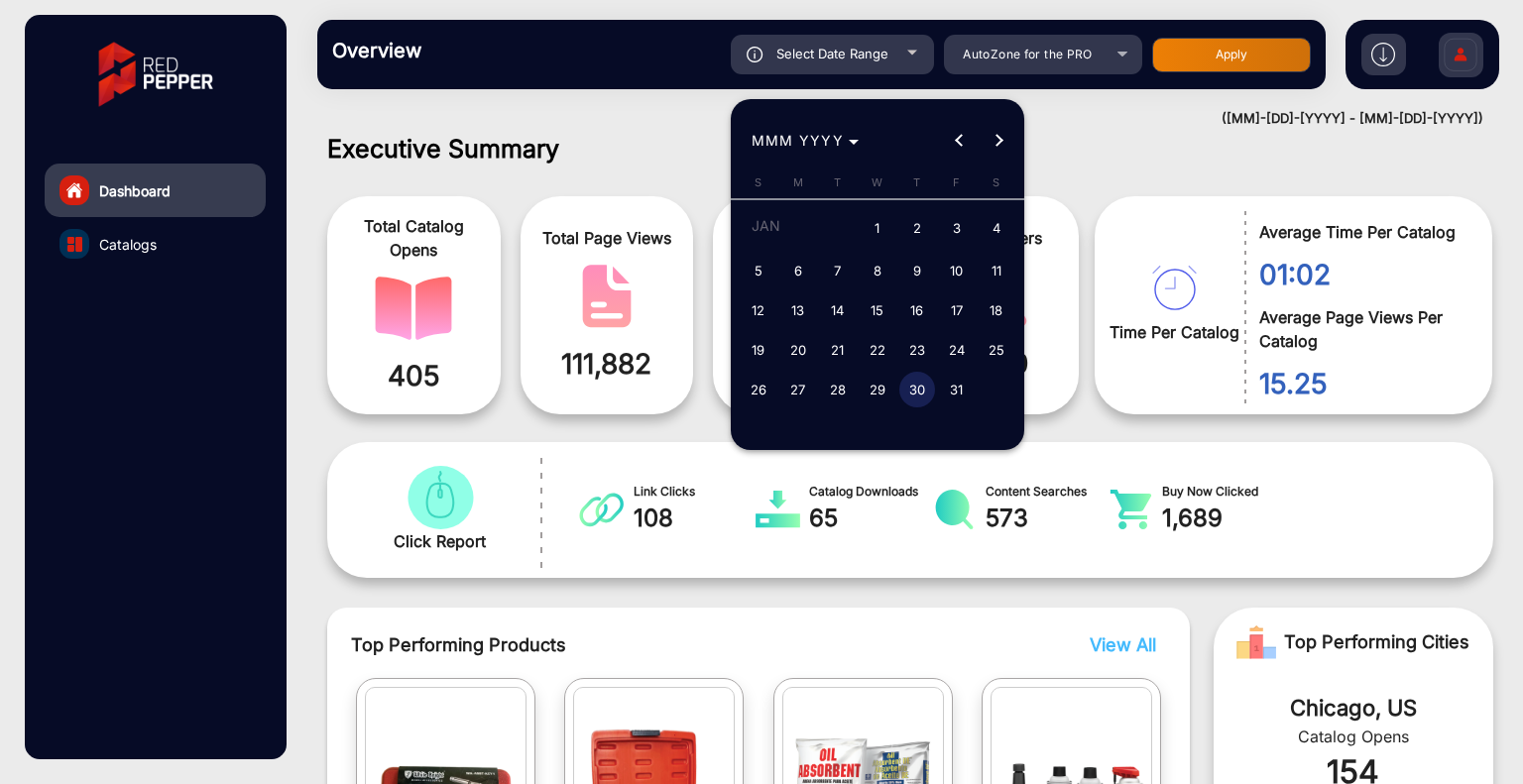 click on "1" at bounding box center (878, 229) 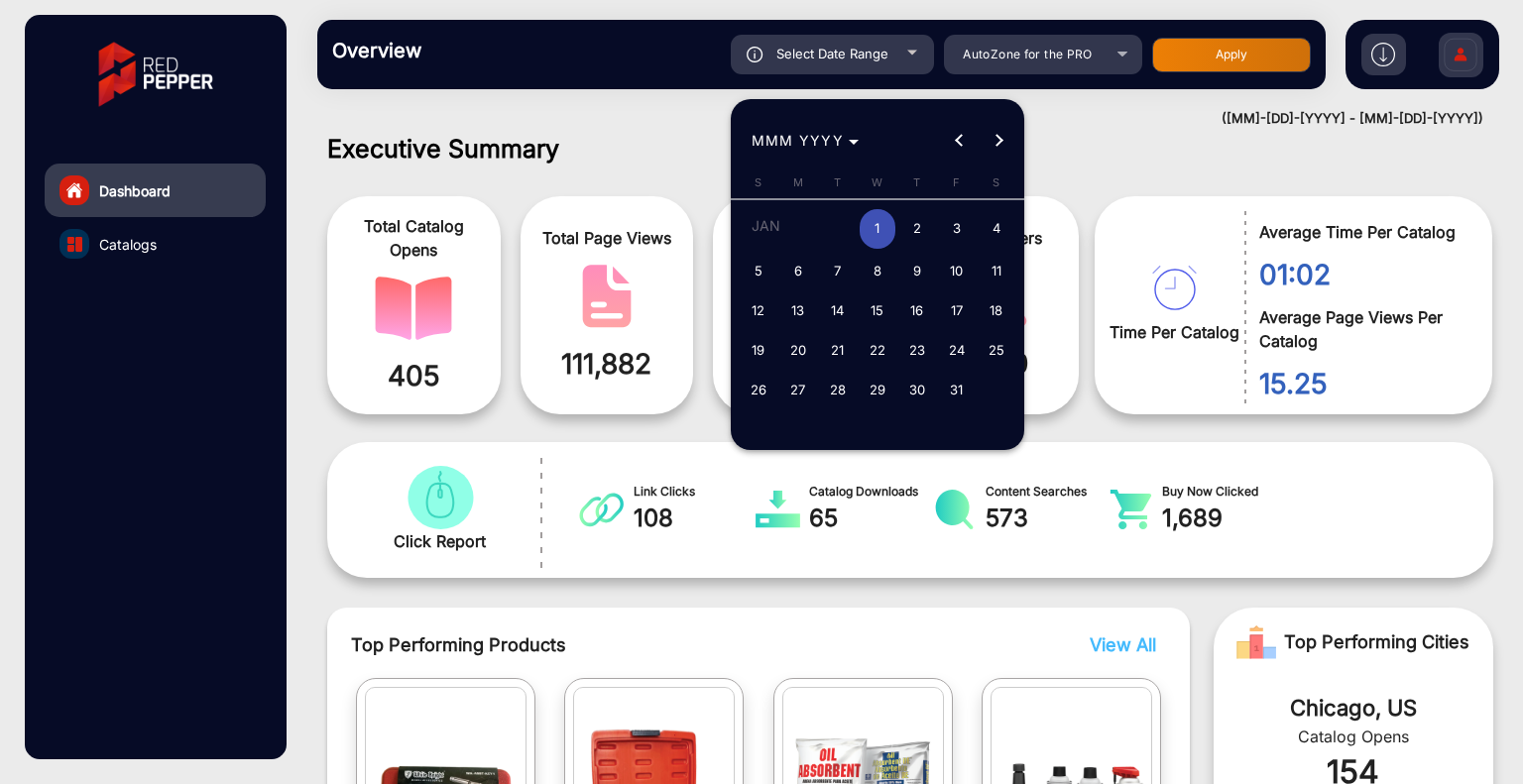 click at bounding box center [762, 392] 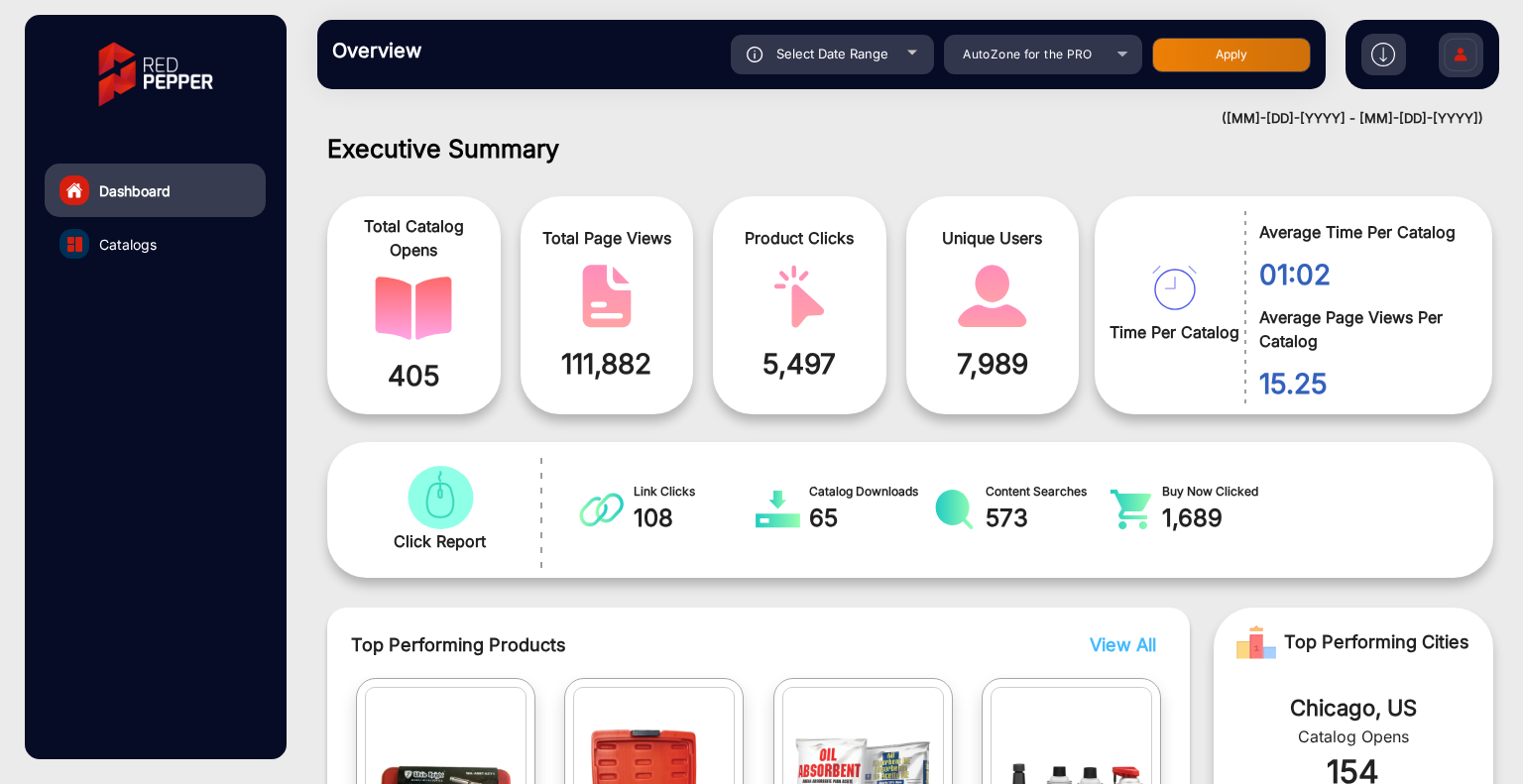 click on "Select Date Range" 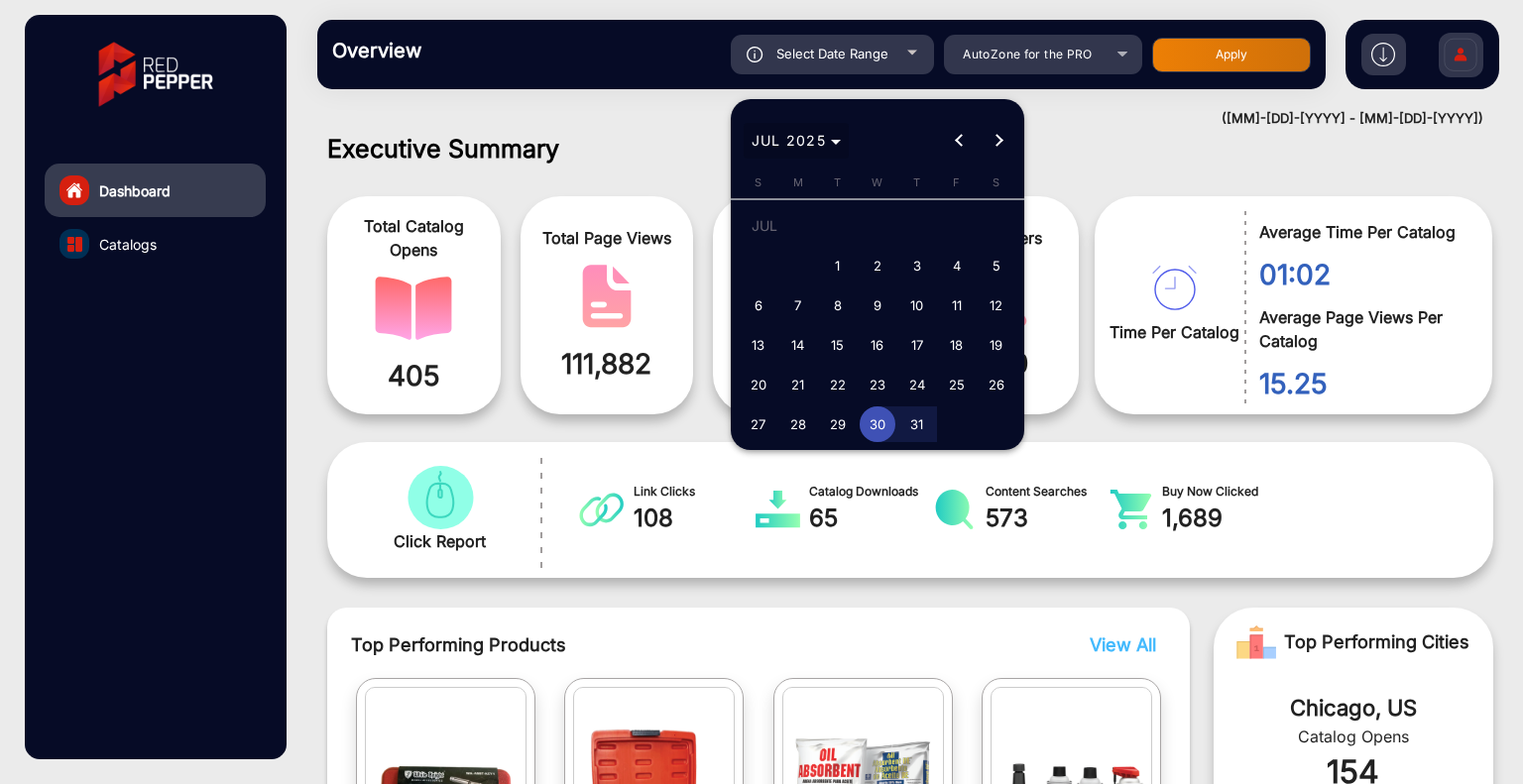 click on "JUL 2025" at bounding box center [796, 140] 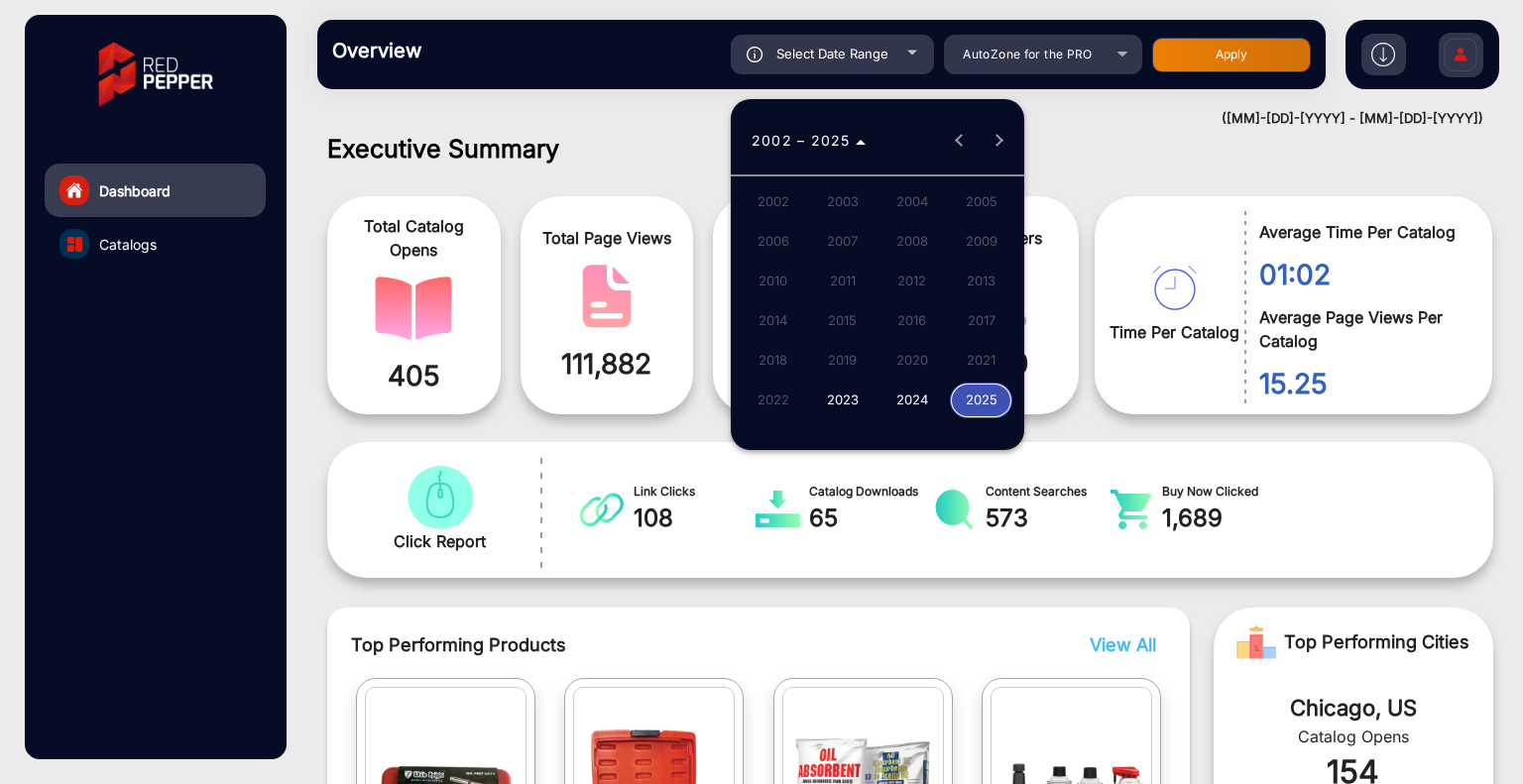 click on "2025" at bounding box center (981, 400) 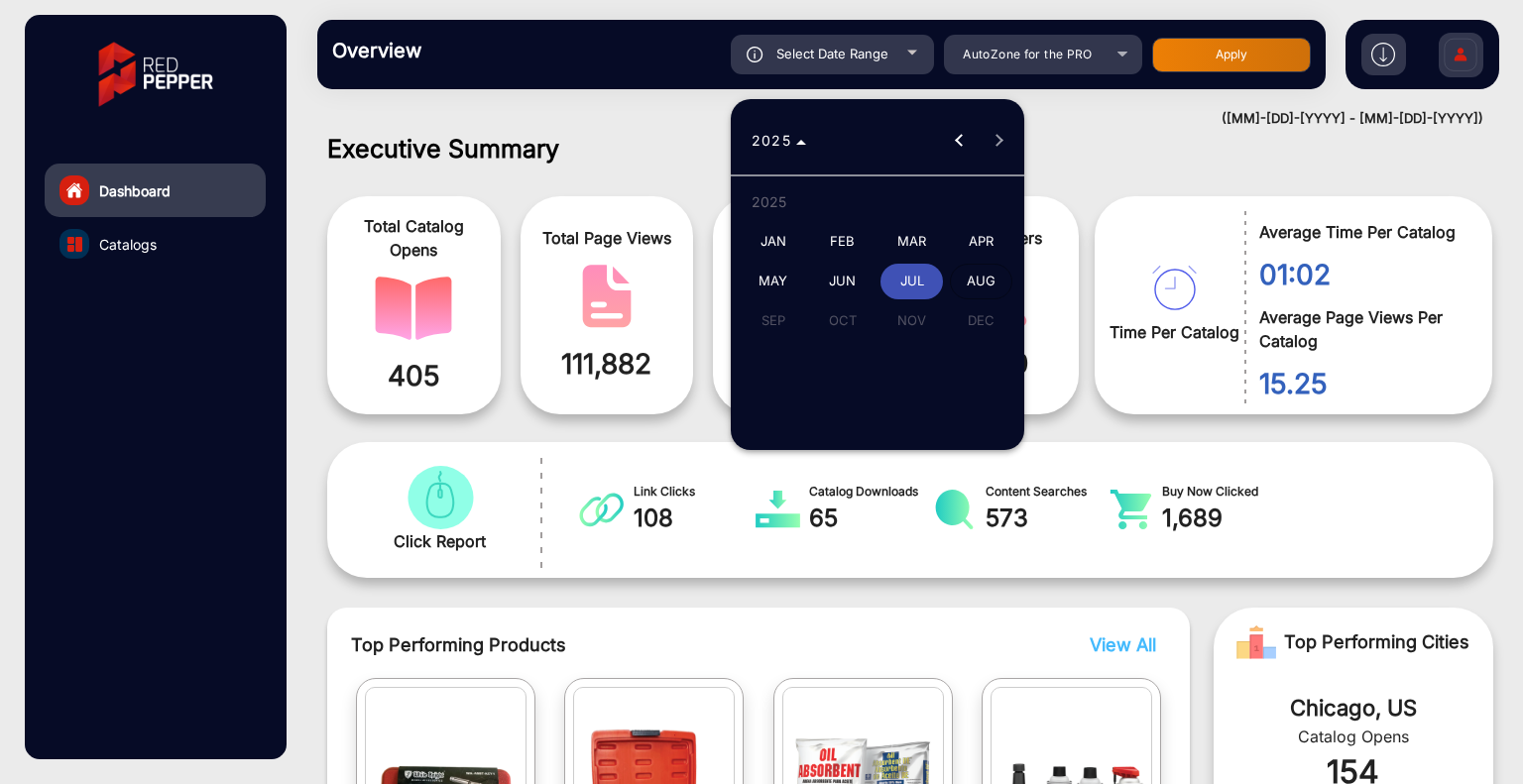 click on "JAN" at bounding box center (772, 242) 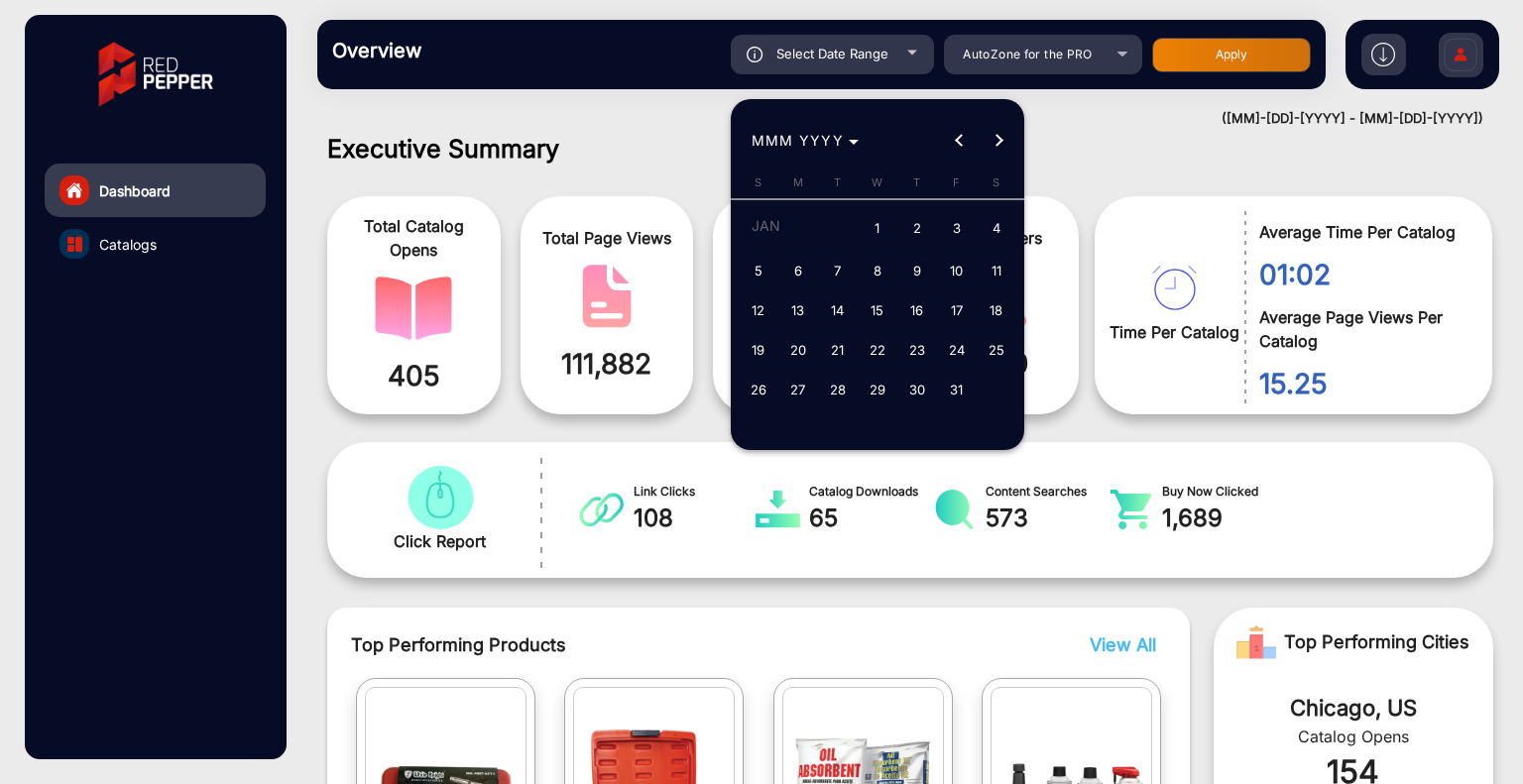 click on "1" at bounding box center [878, 229] 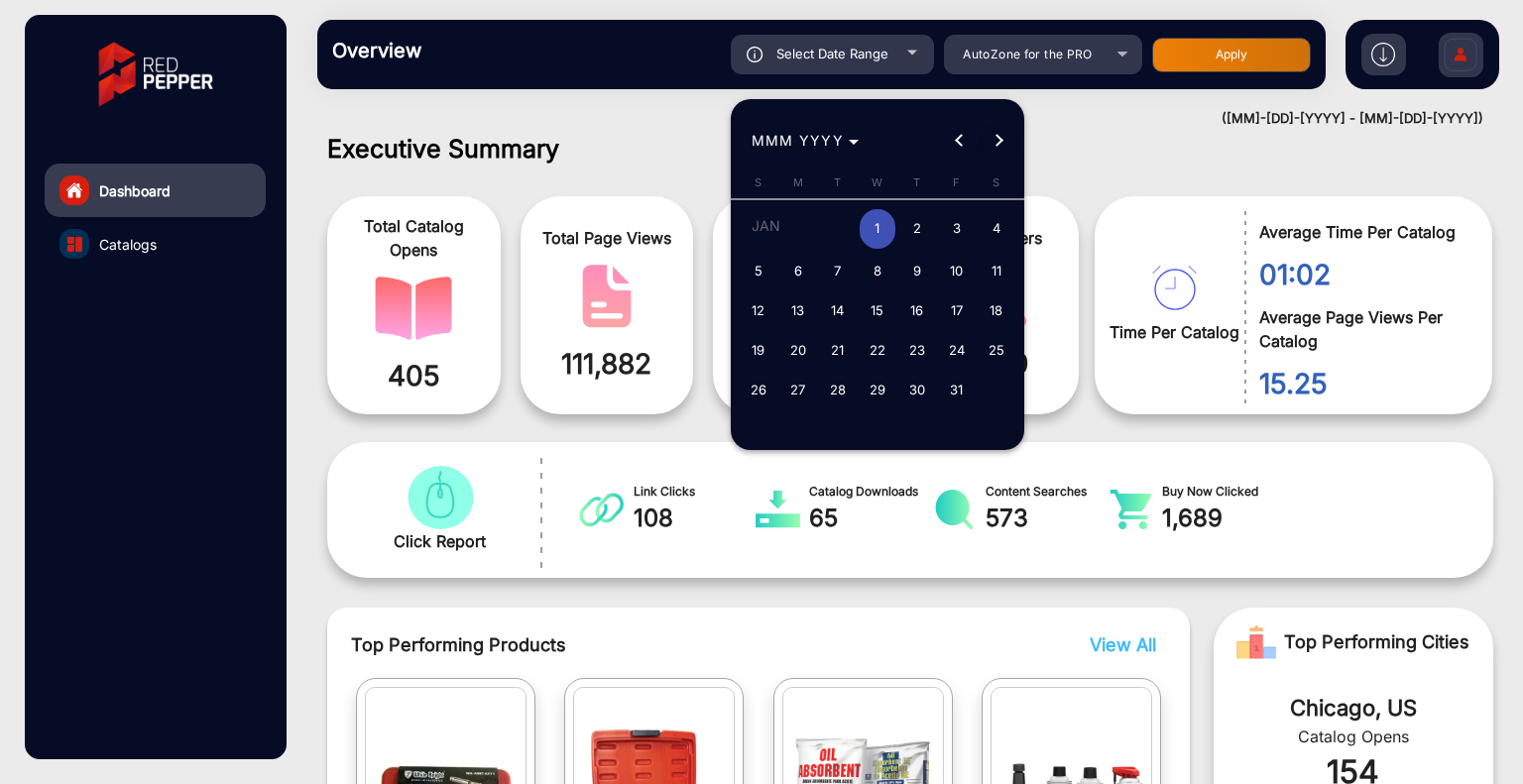 click at bounding box center (998, 141) 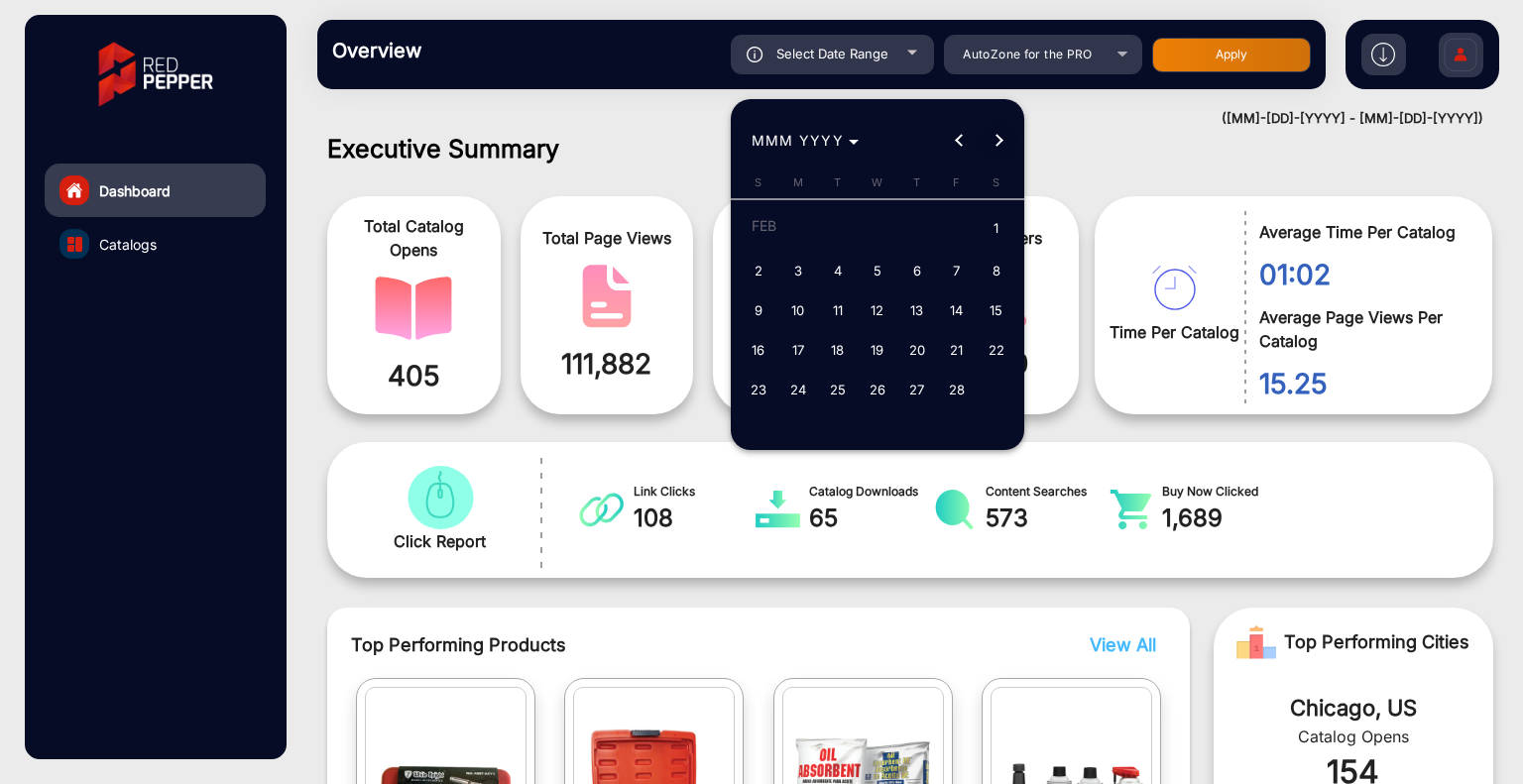 click at bounding box center (998, 141) 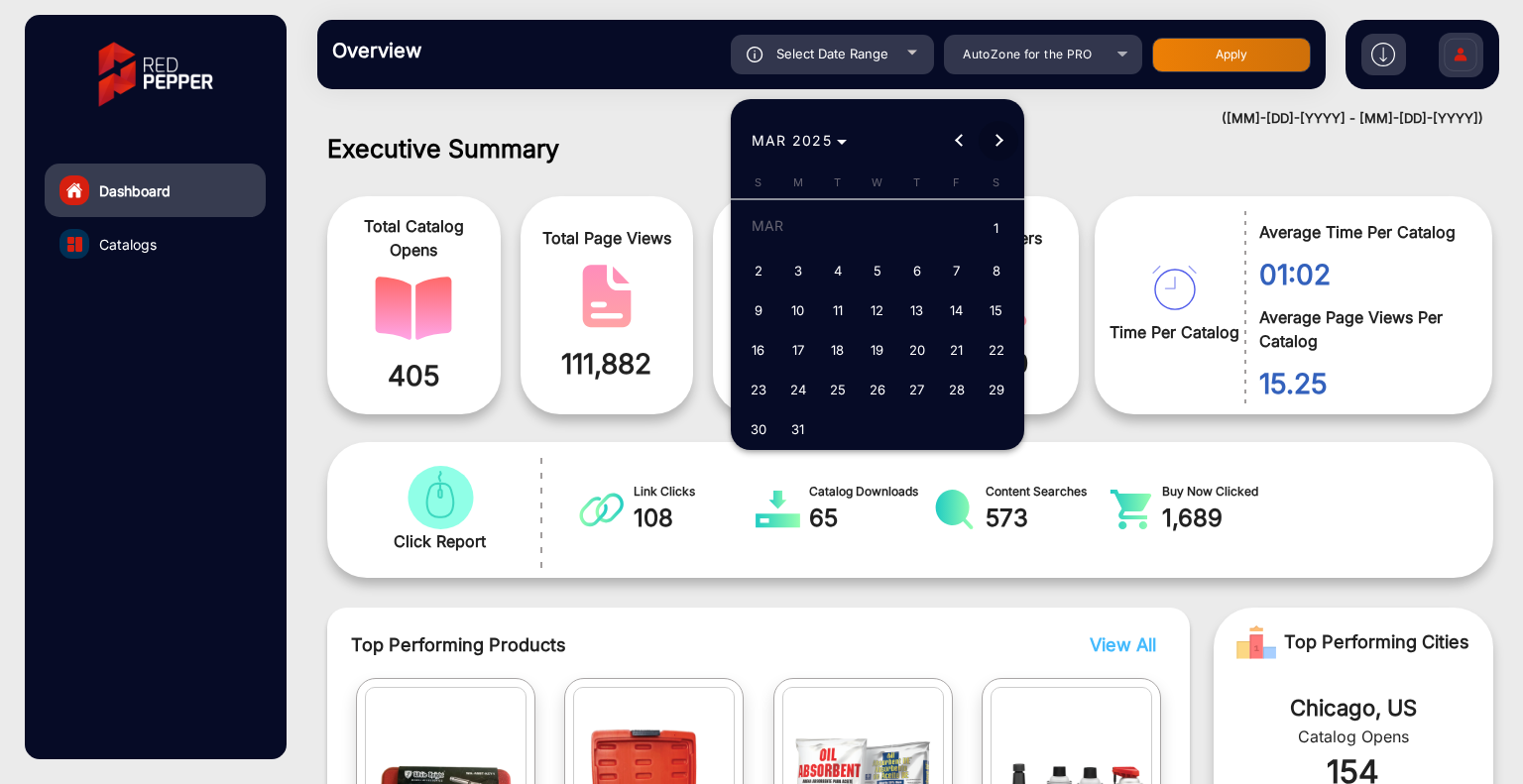 click at bounding box center [998, 141] 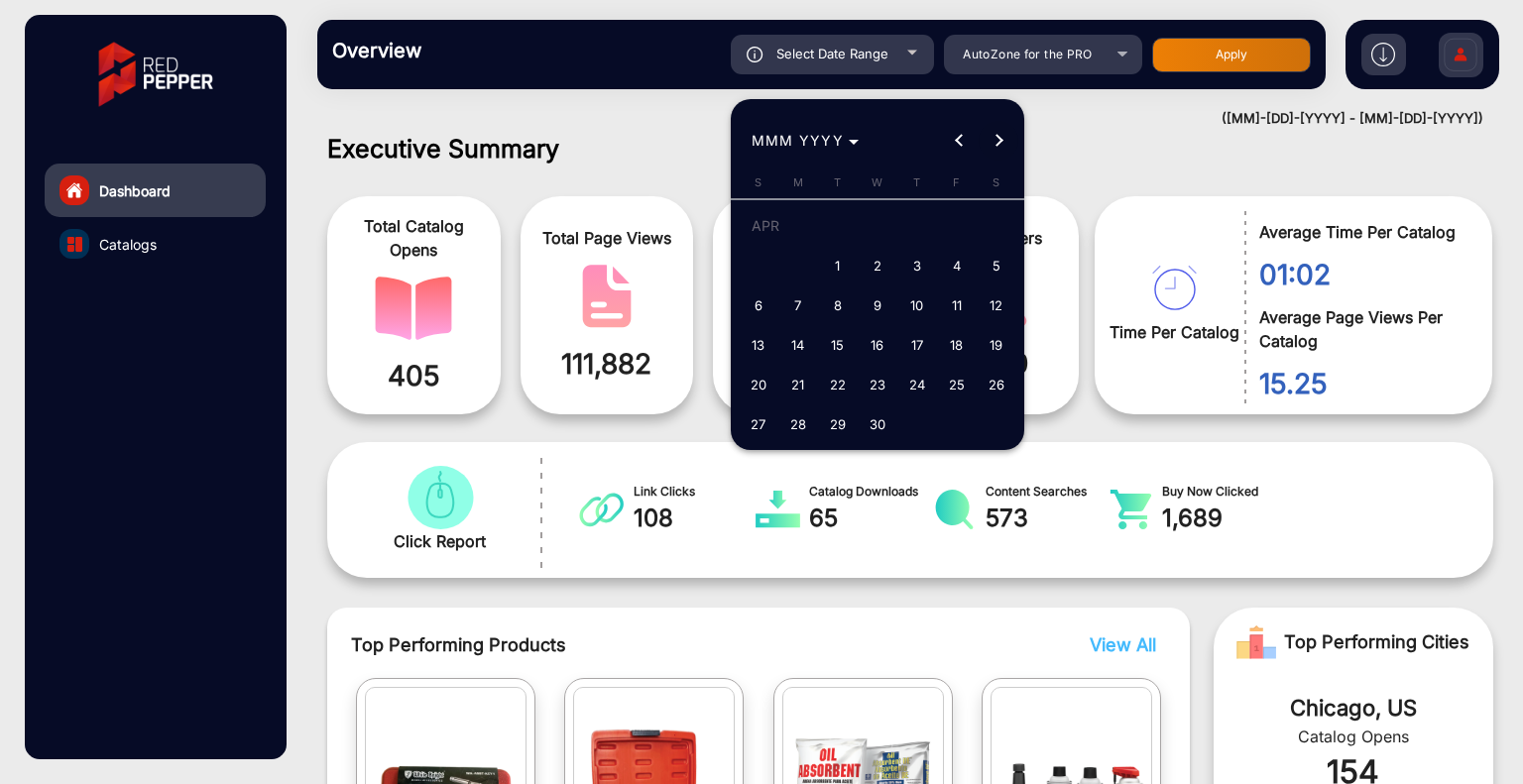 click at bounding box center [998, 141] 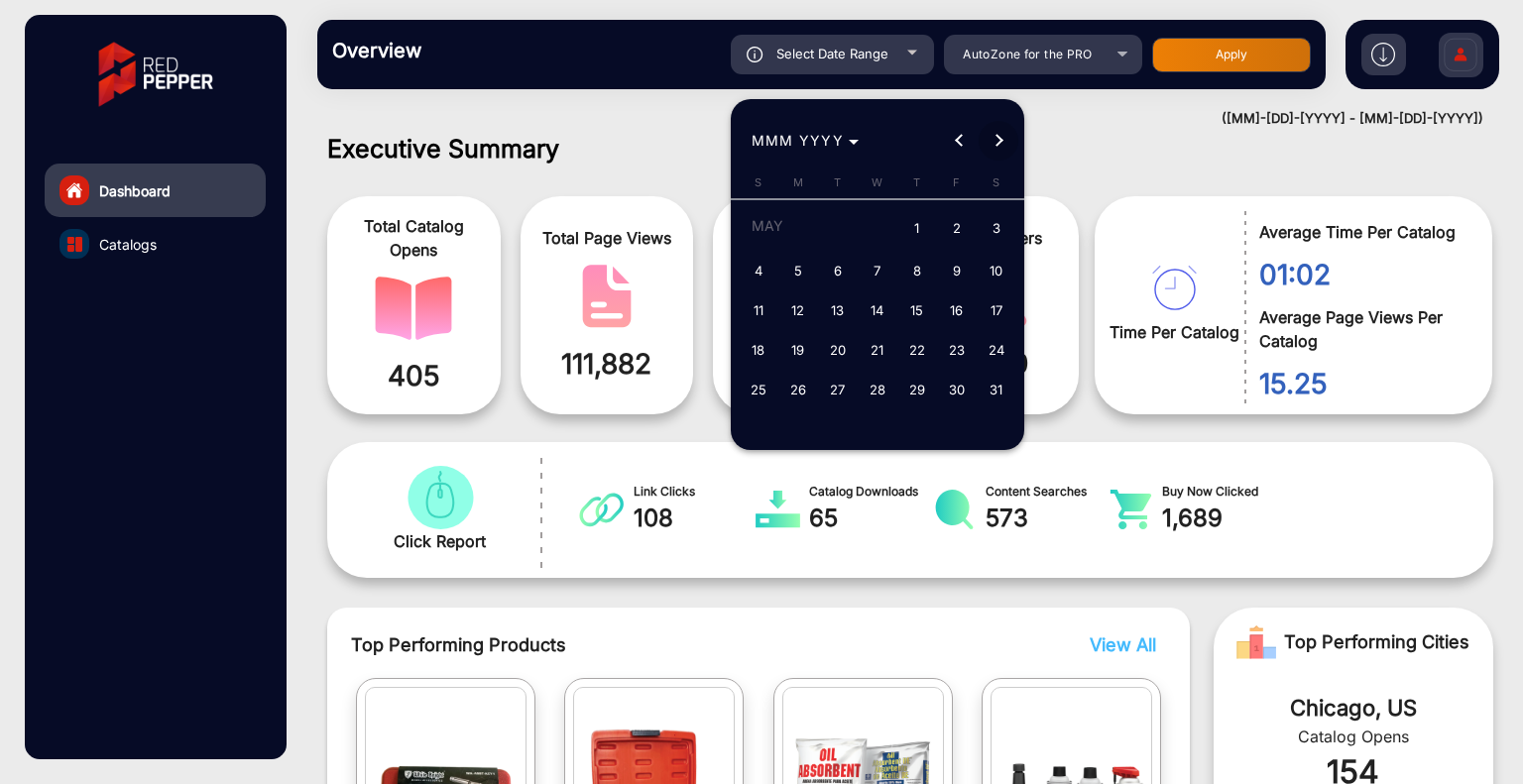 click at bounding box center (998, 141) 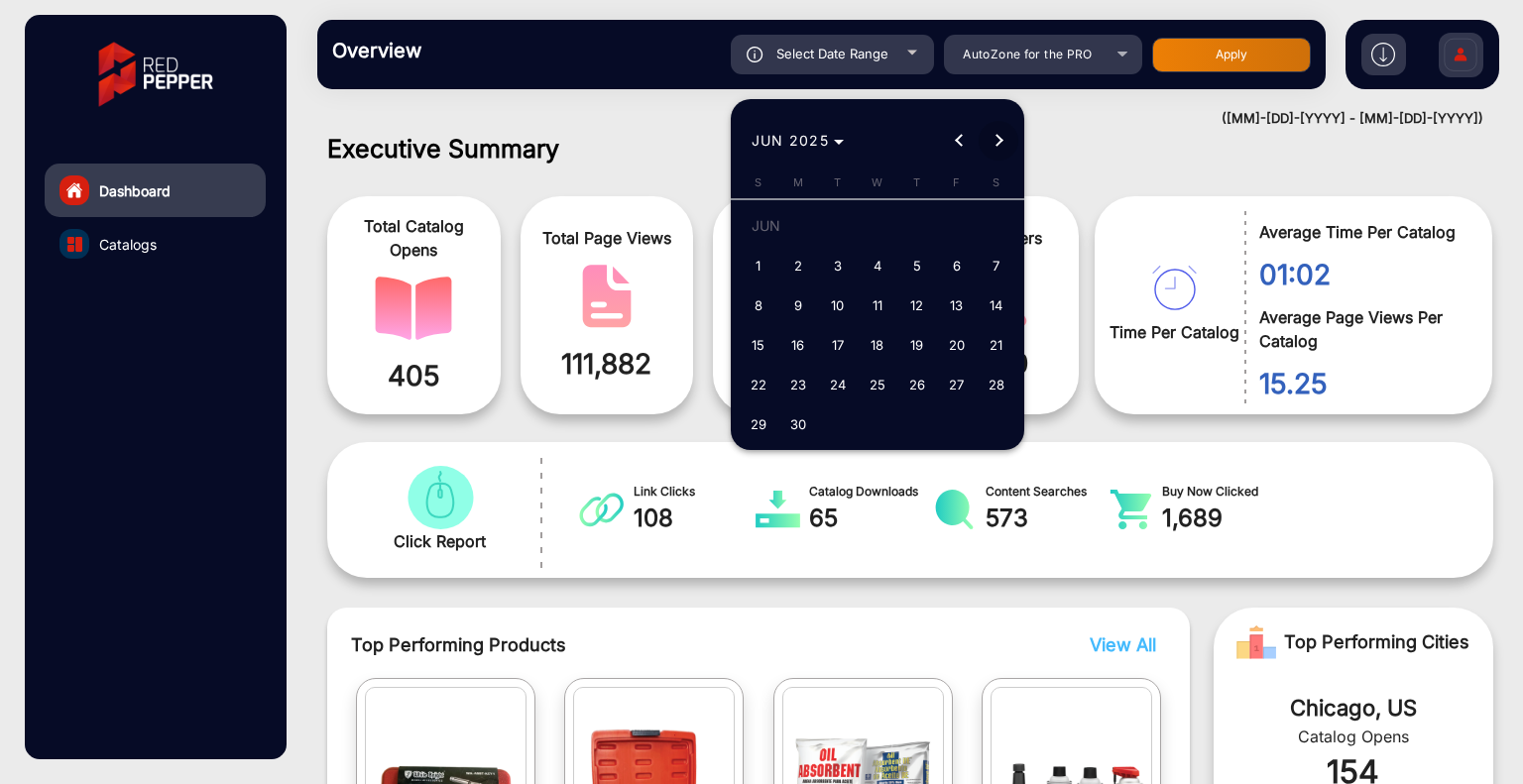 click at bounding box center (998, 141) 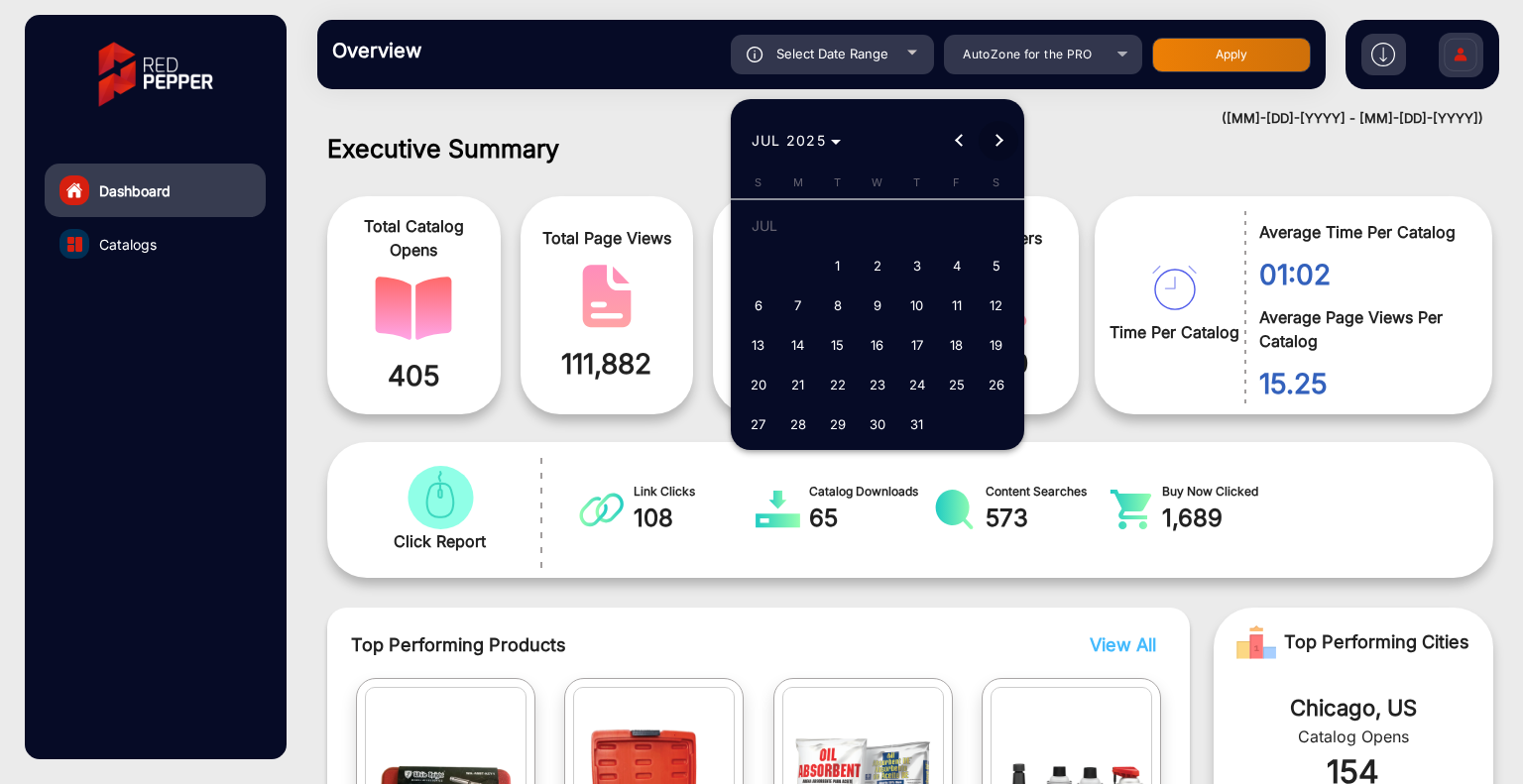 click at bounding box center (998, 141) 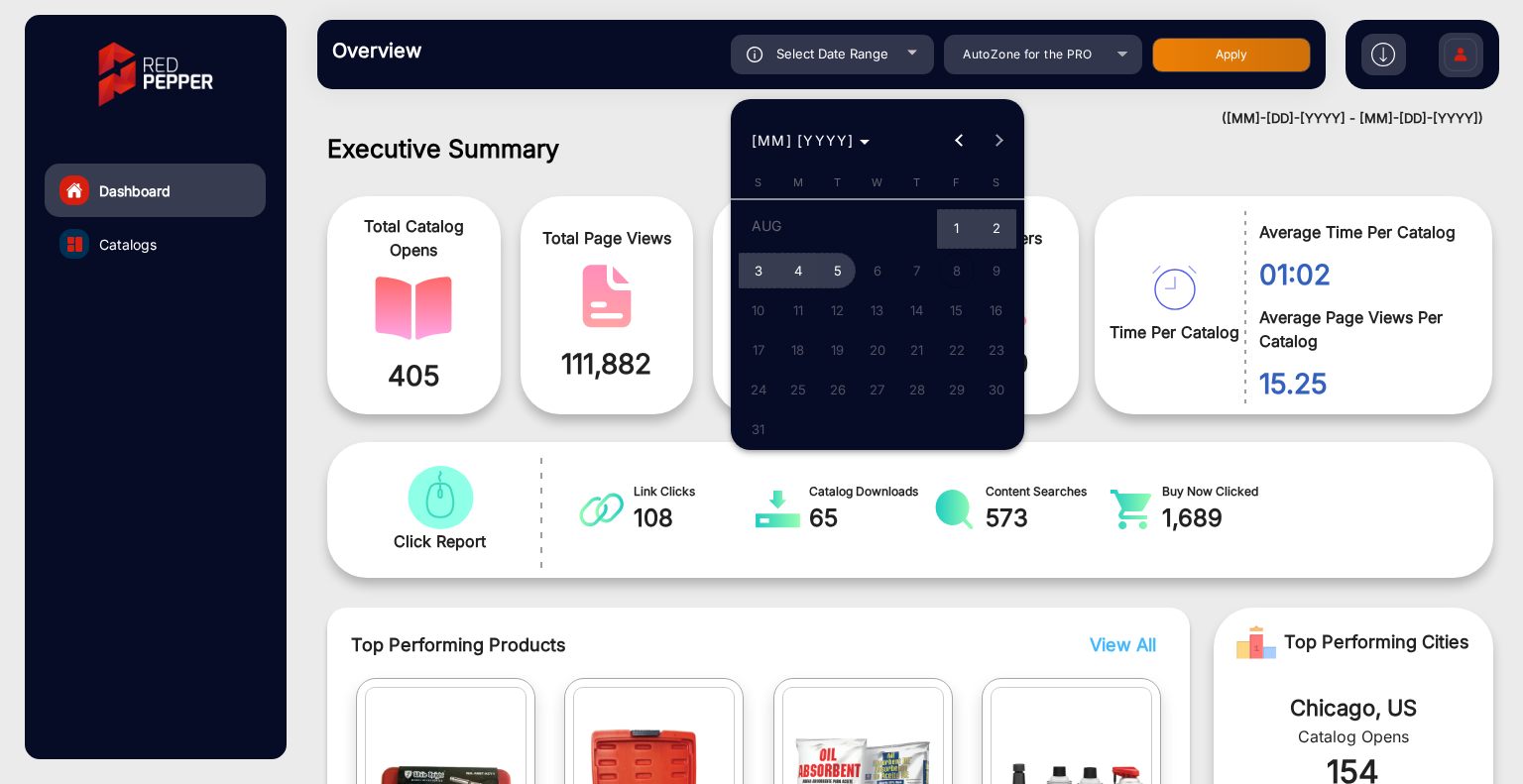 click on "5" at bounding box center [838, 271] 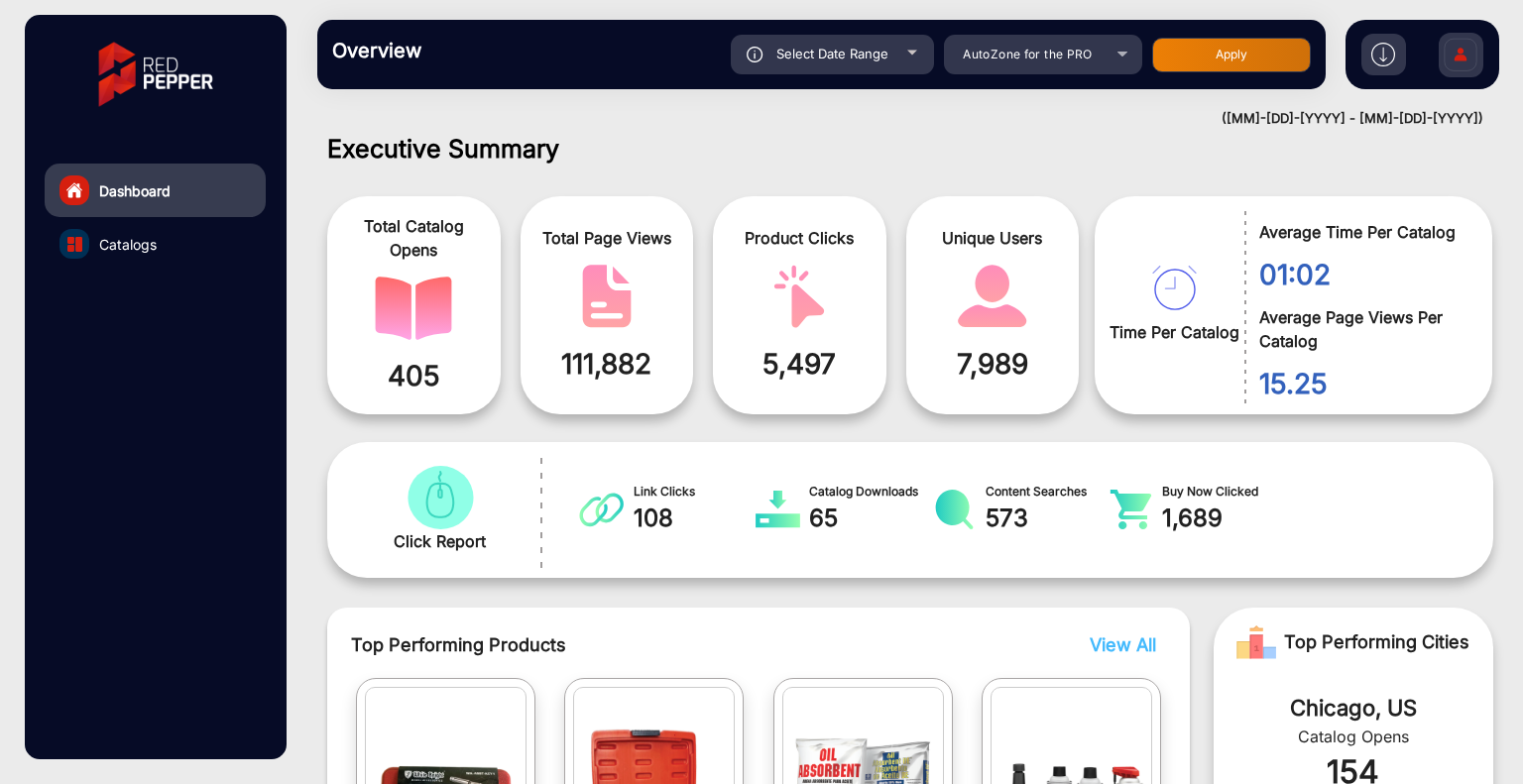 type on "MM/DD/YYYY" 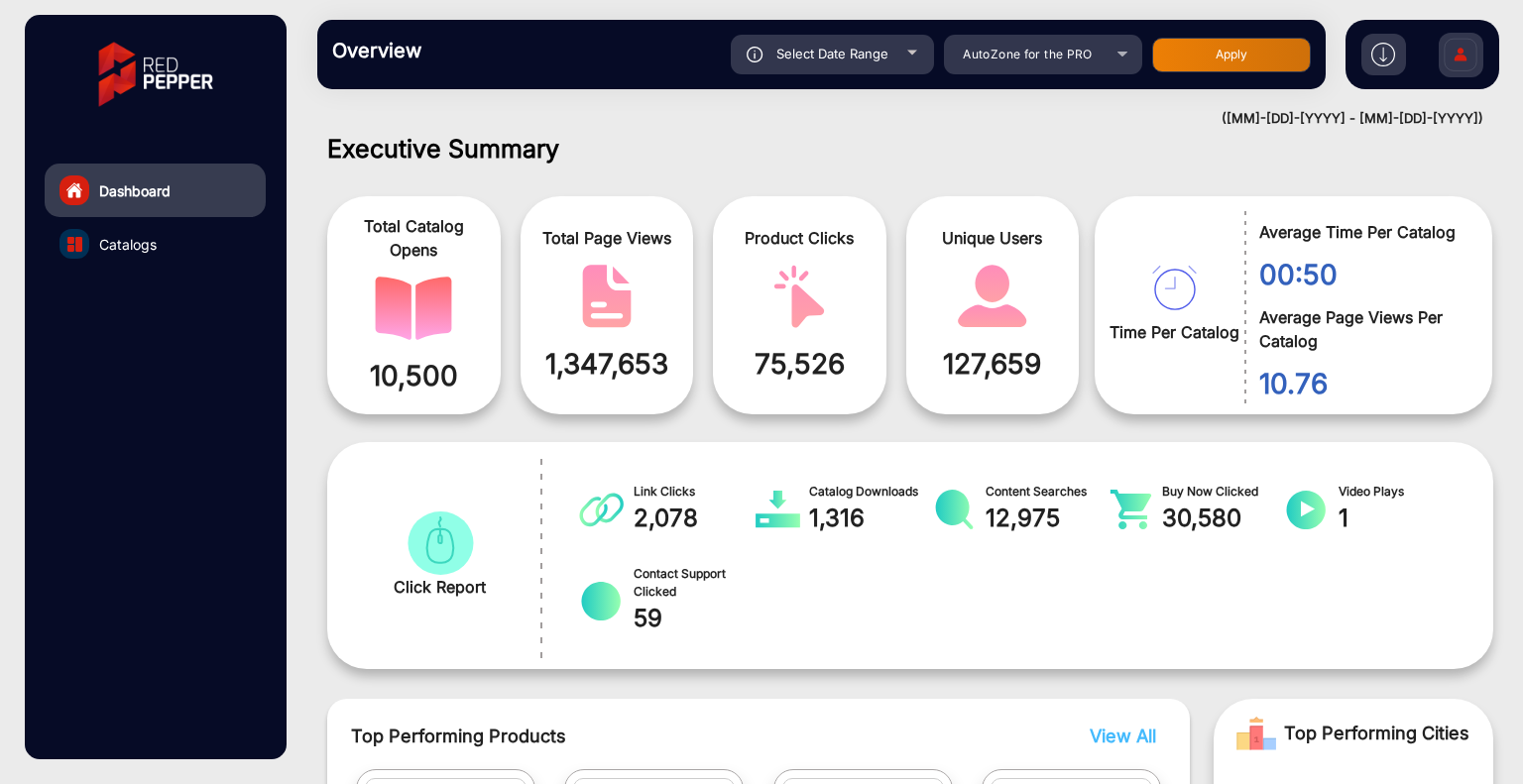 click 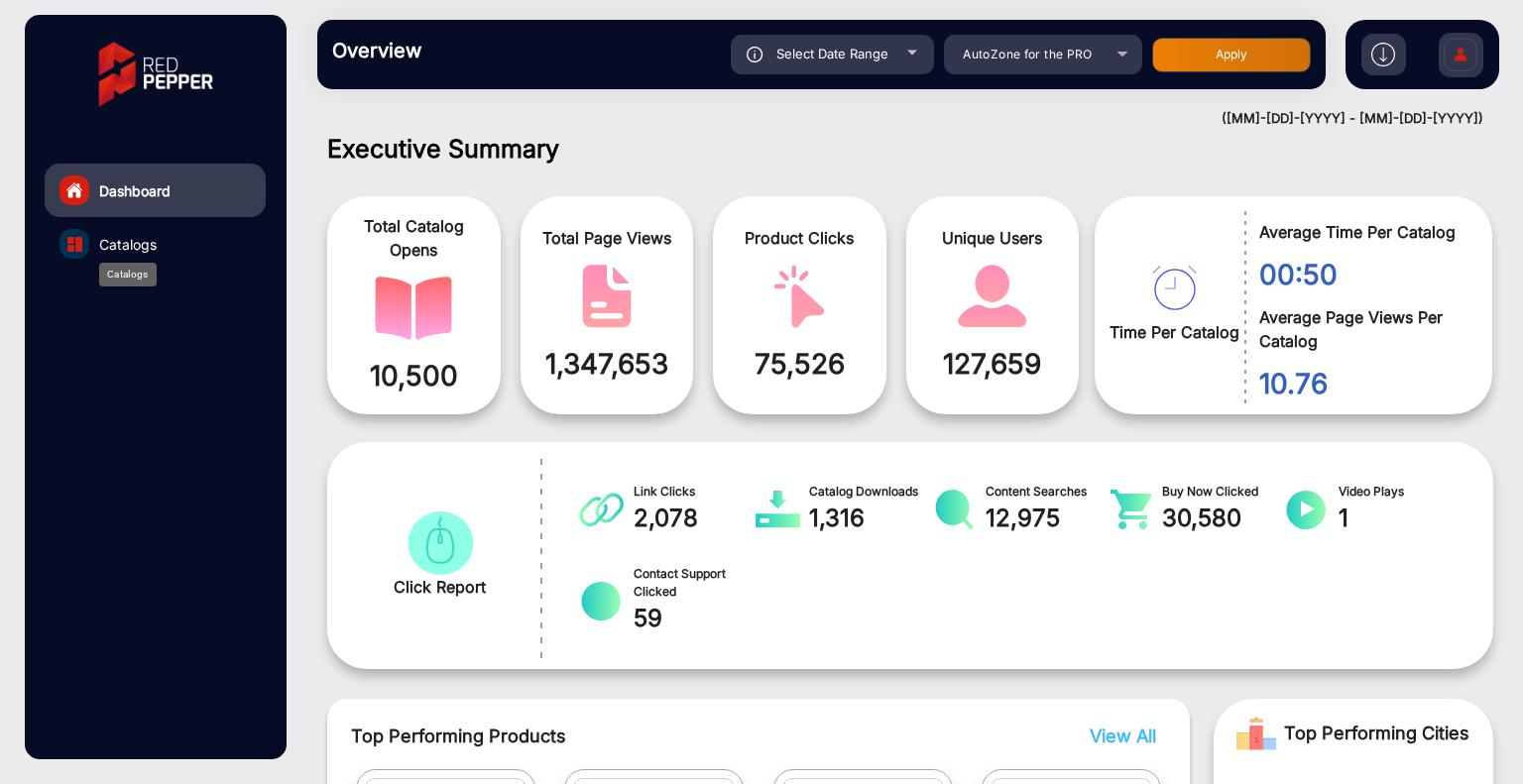 click on "Catalogs" 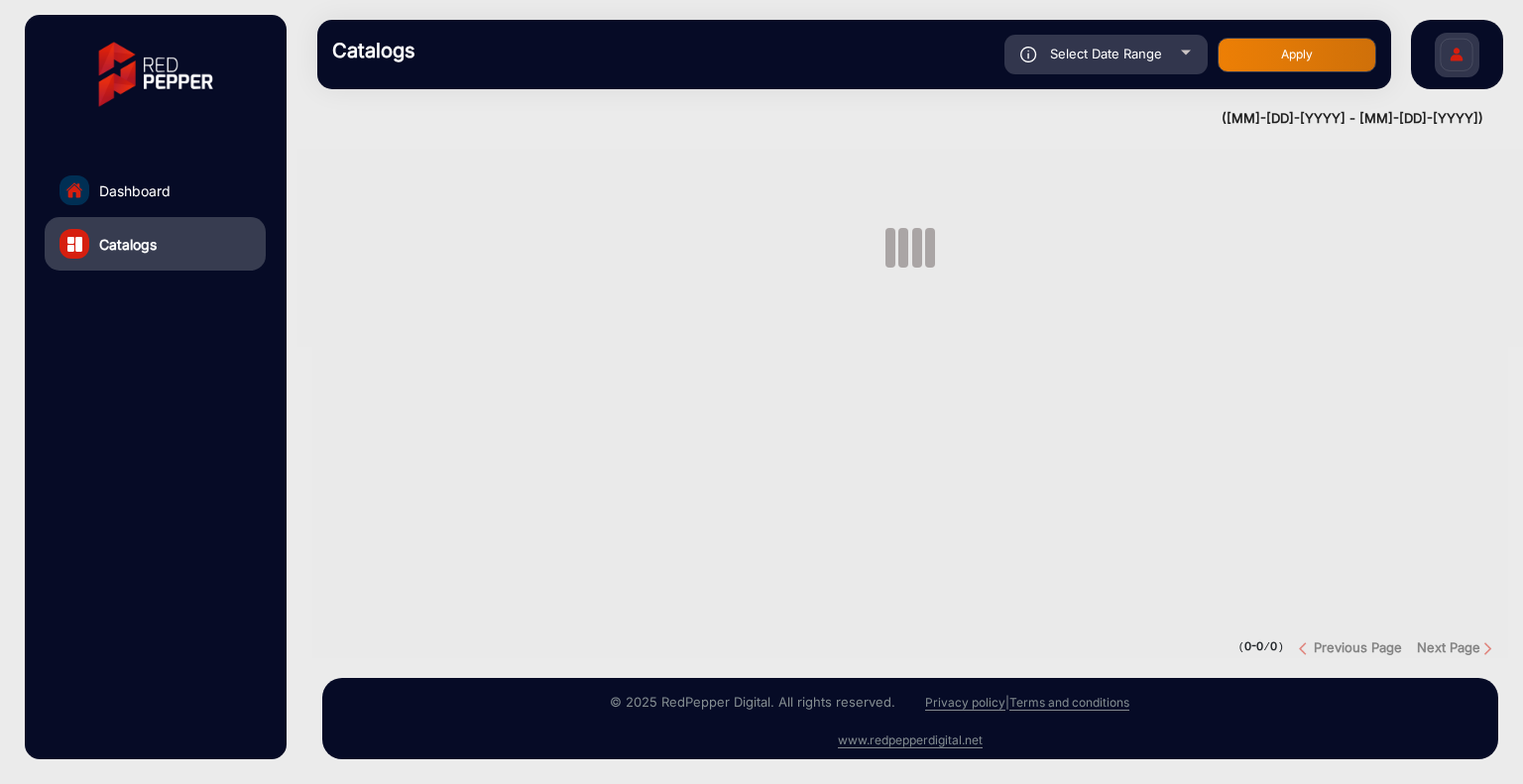 scroll, scrollTop: 0, scrollLeft: 0, axis: both 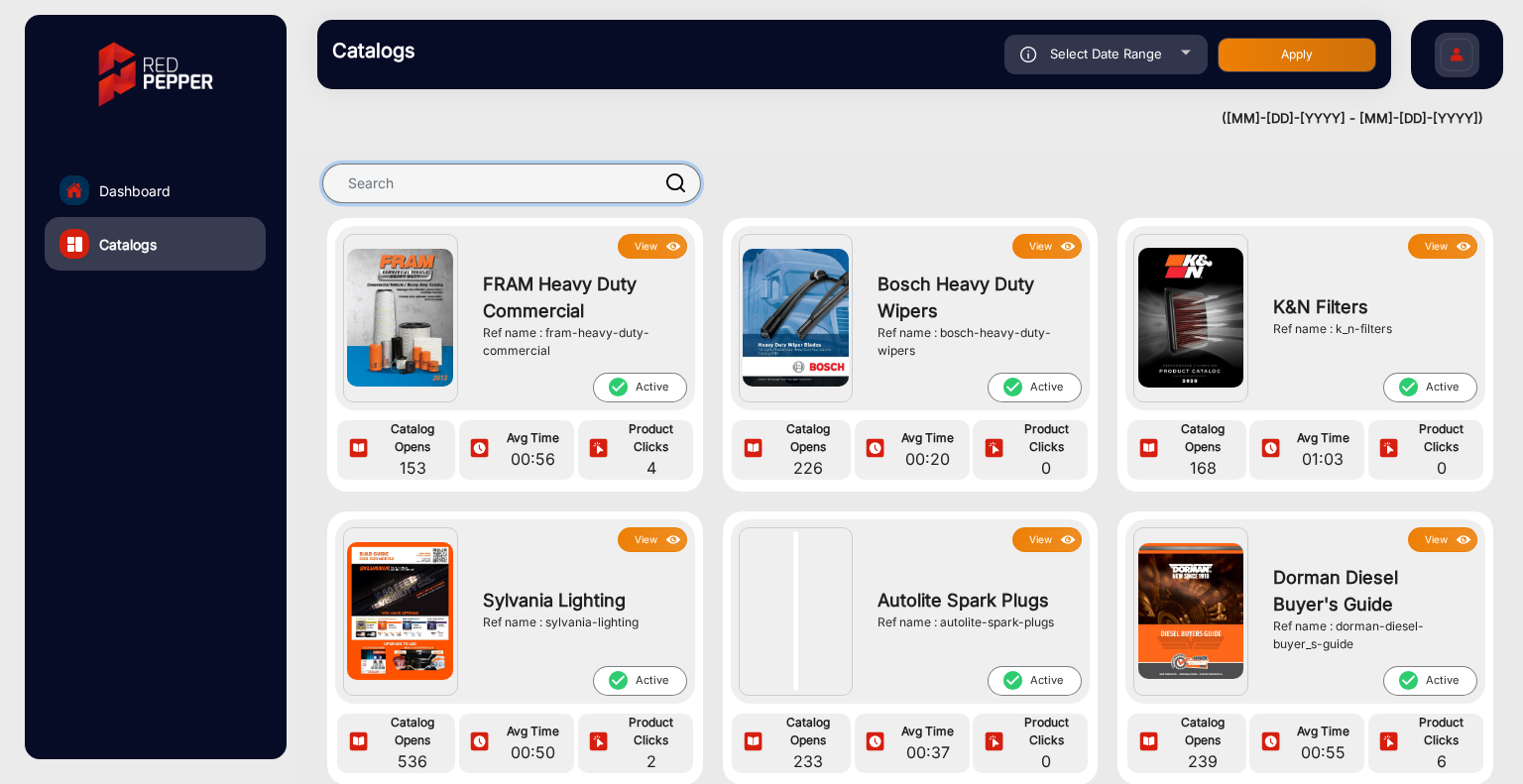 click at bounding box center [512, 183] 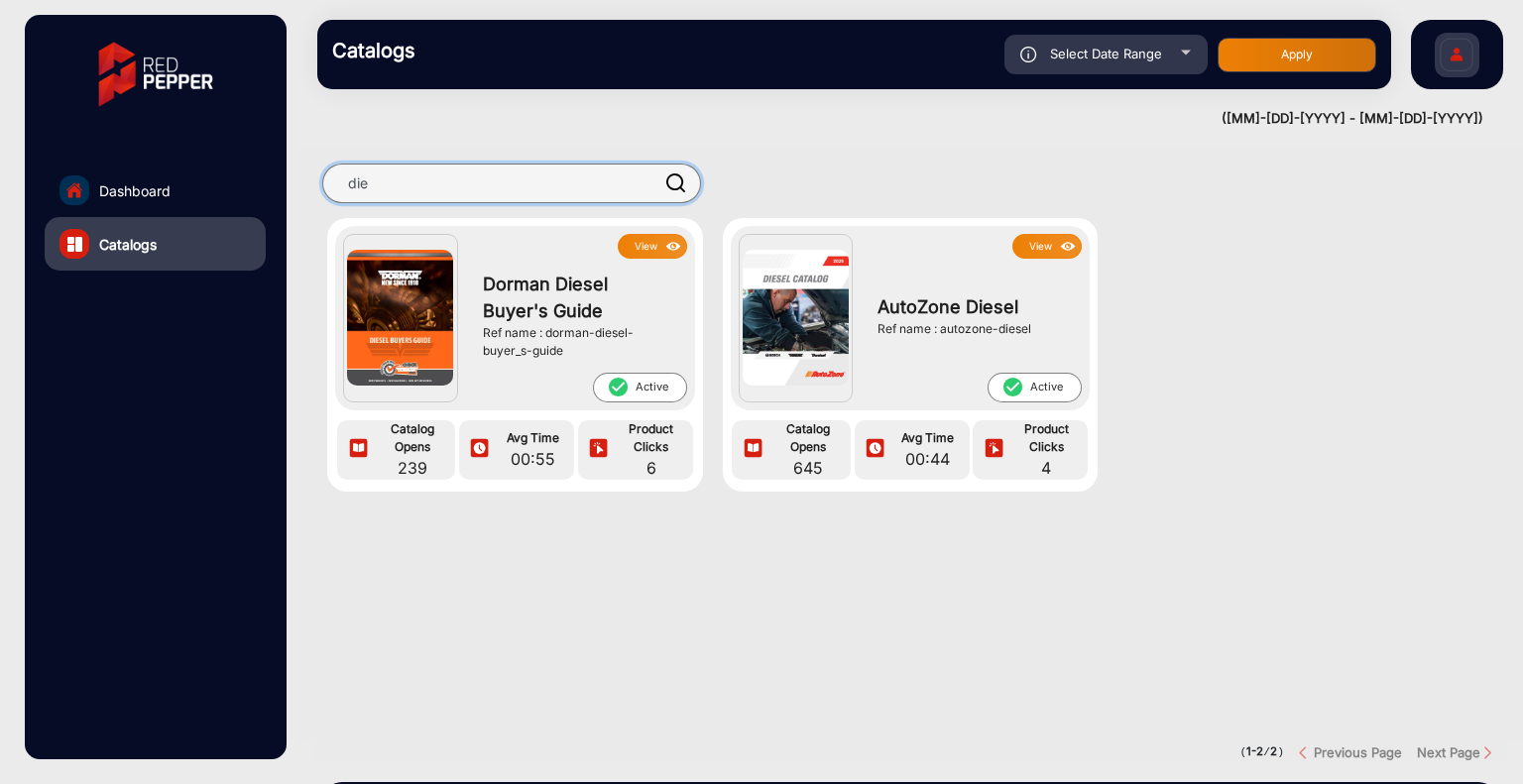 type on "die" 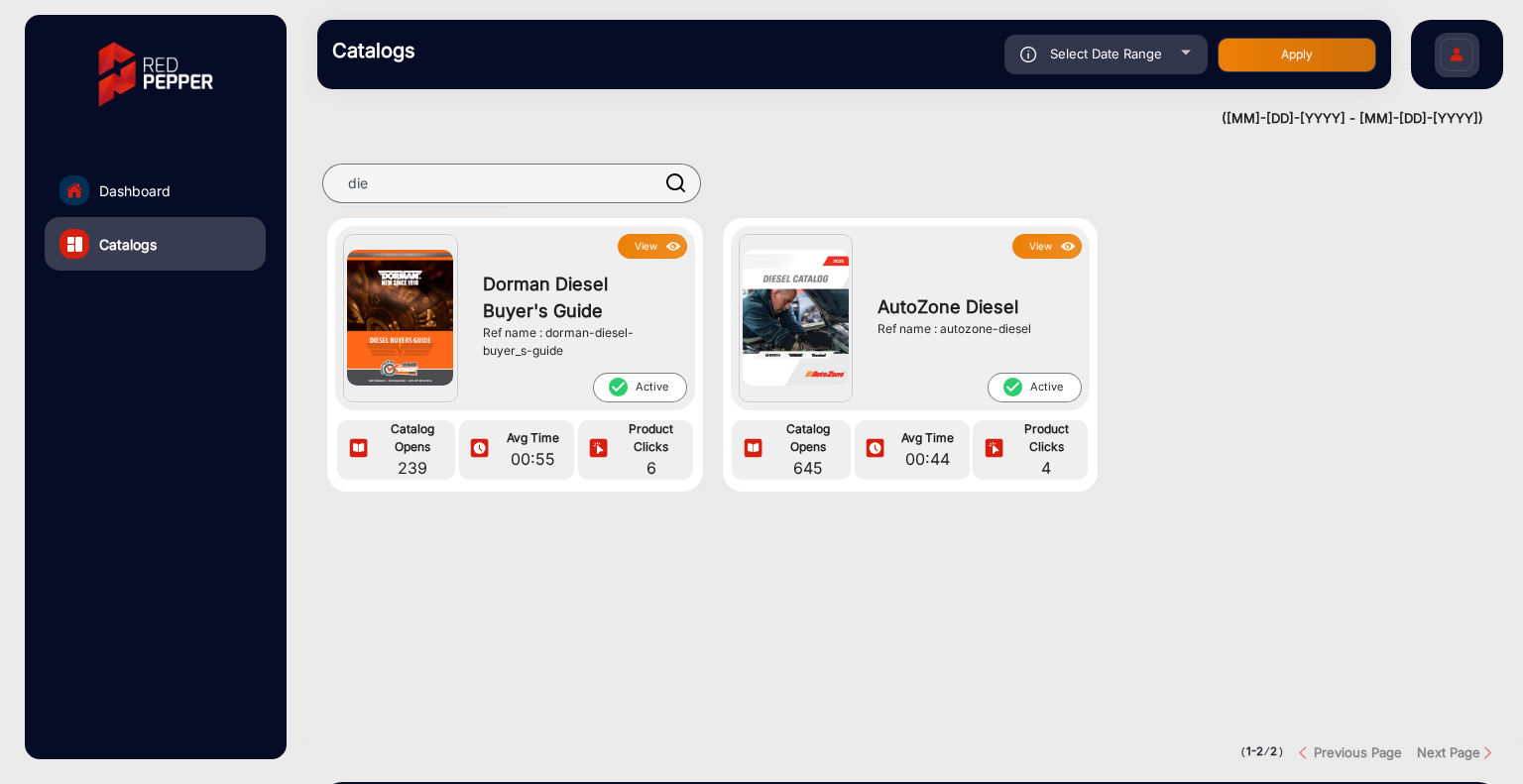 click on "View" 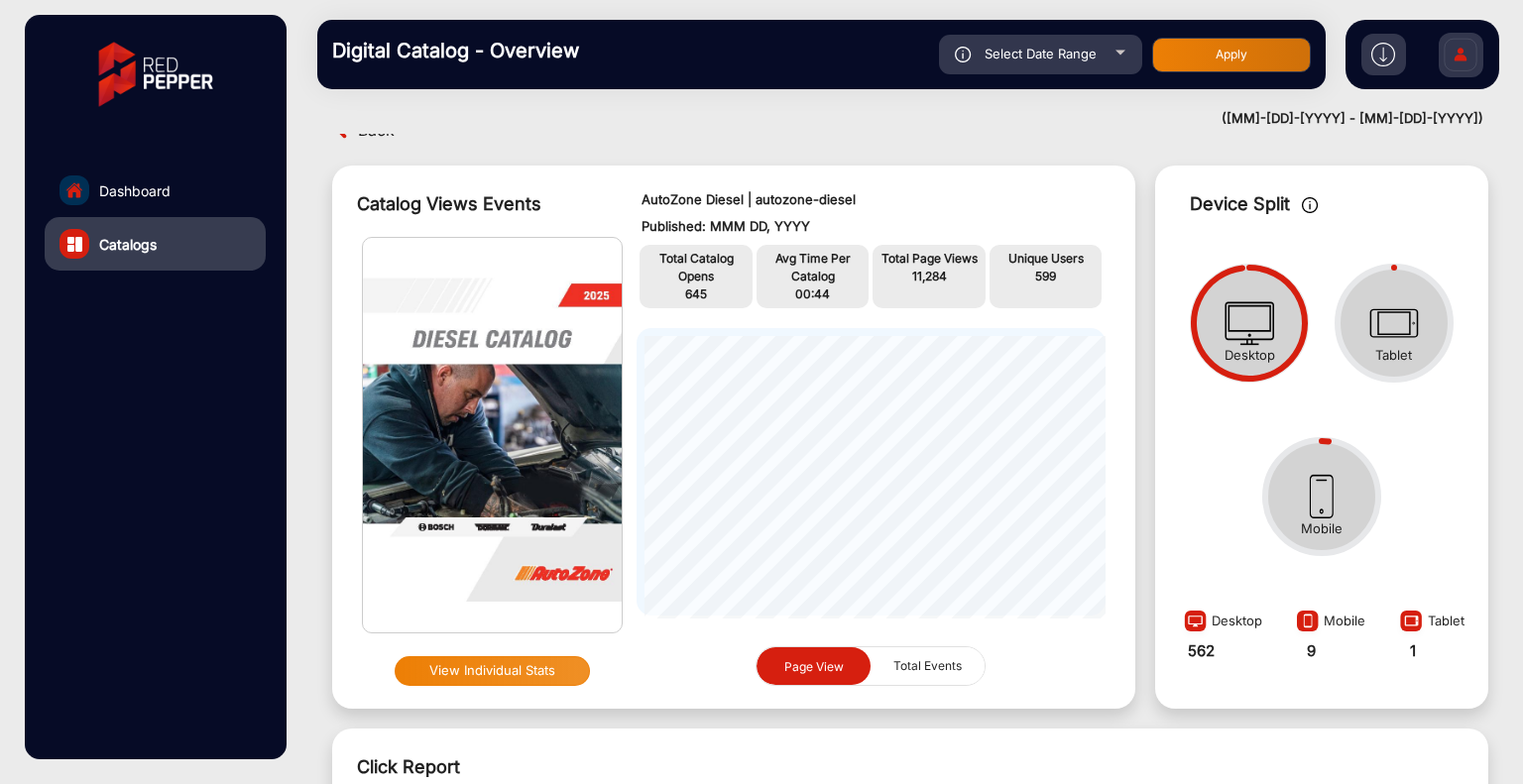 scroll, scrollTop: 0, scrollLeft: 0, axis: both 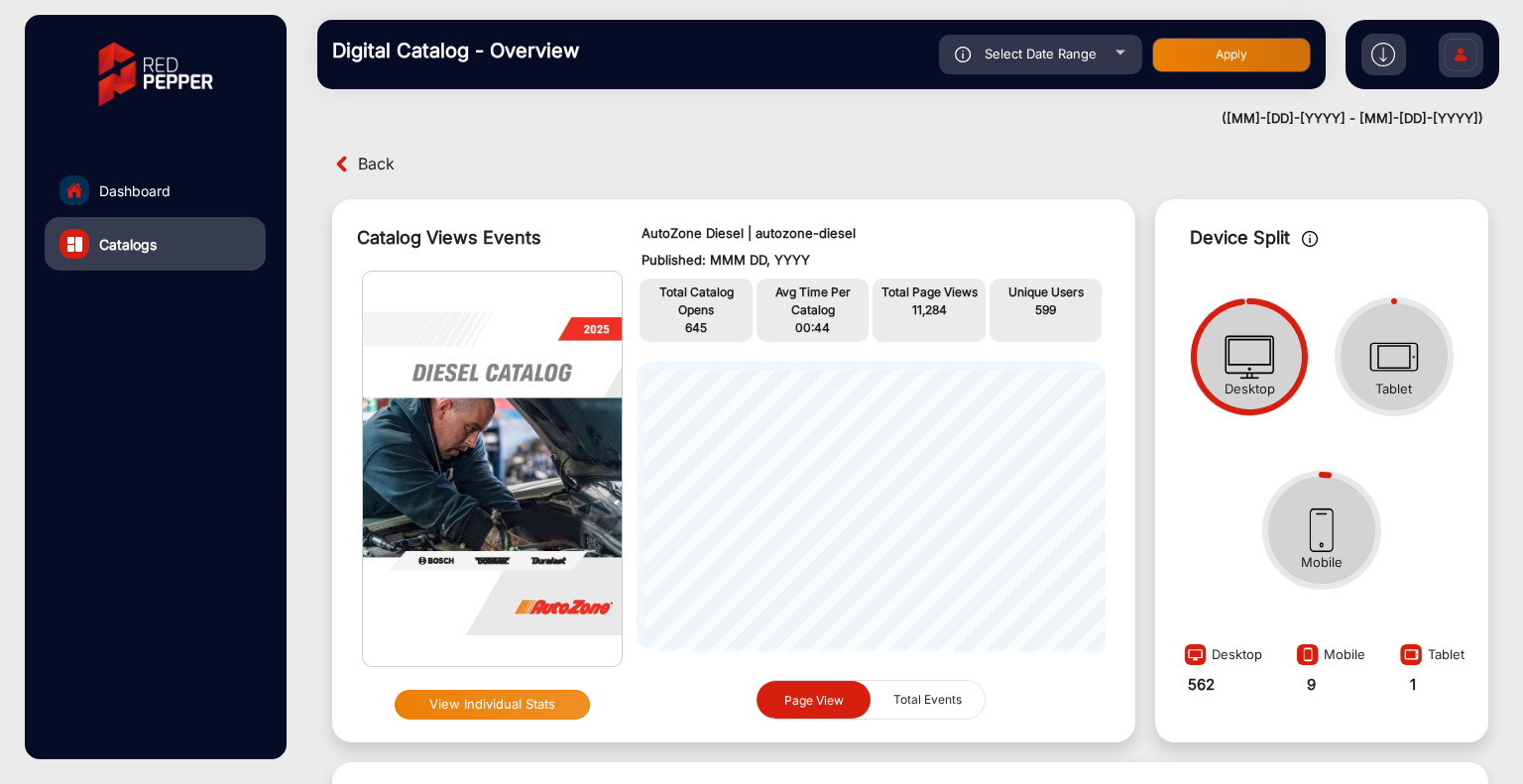 click on "Select Date Range" 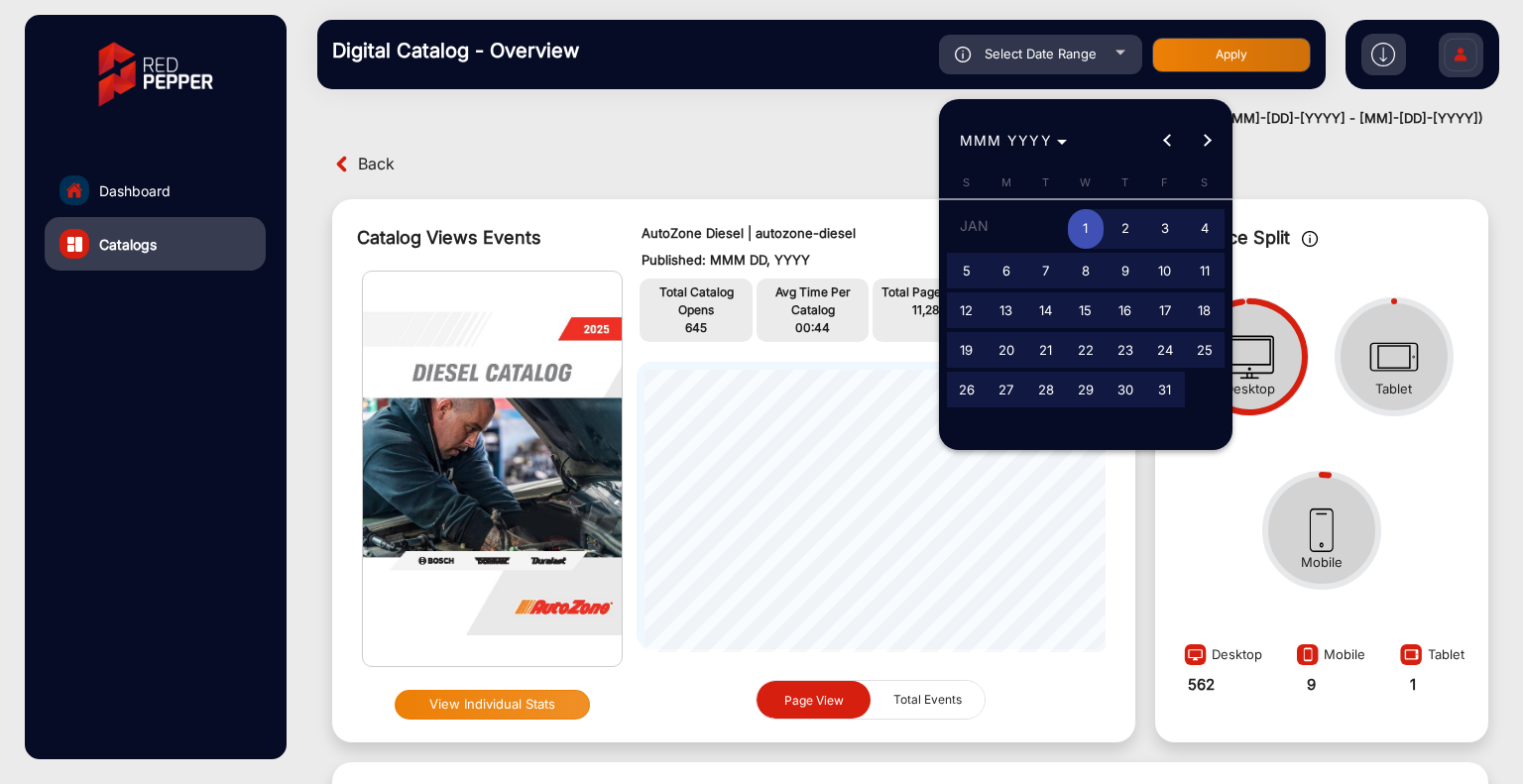 click at bounding box center [762, 392] 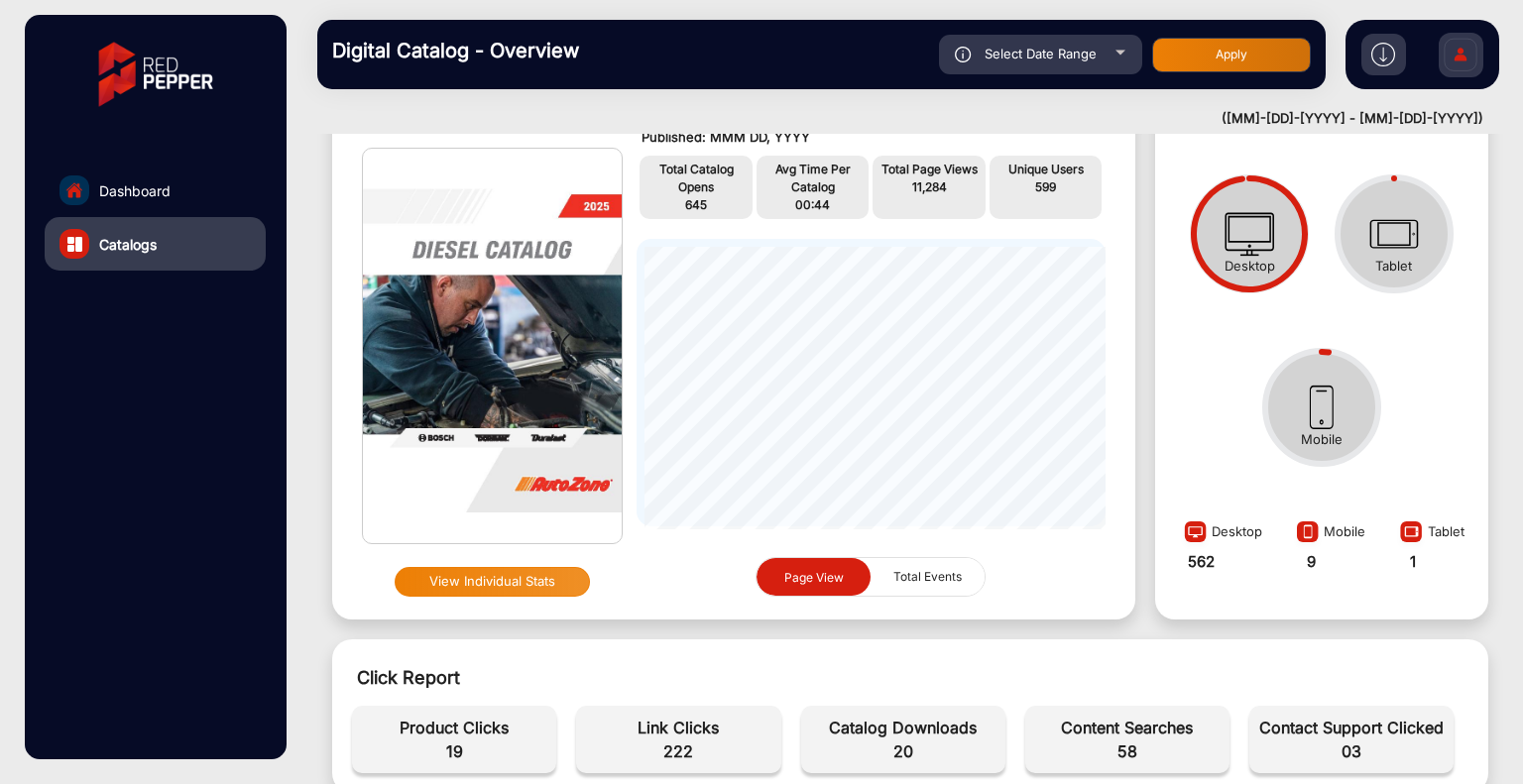 scroll, scrollTop: 0, scrollLeft: 0, axis: both 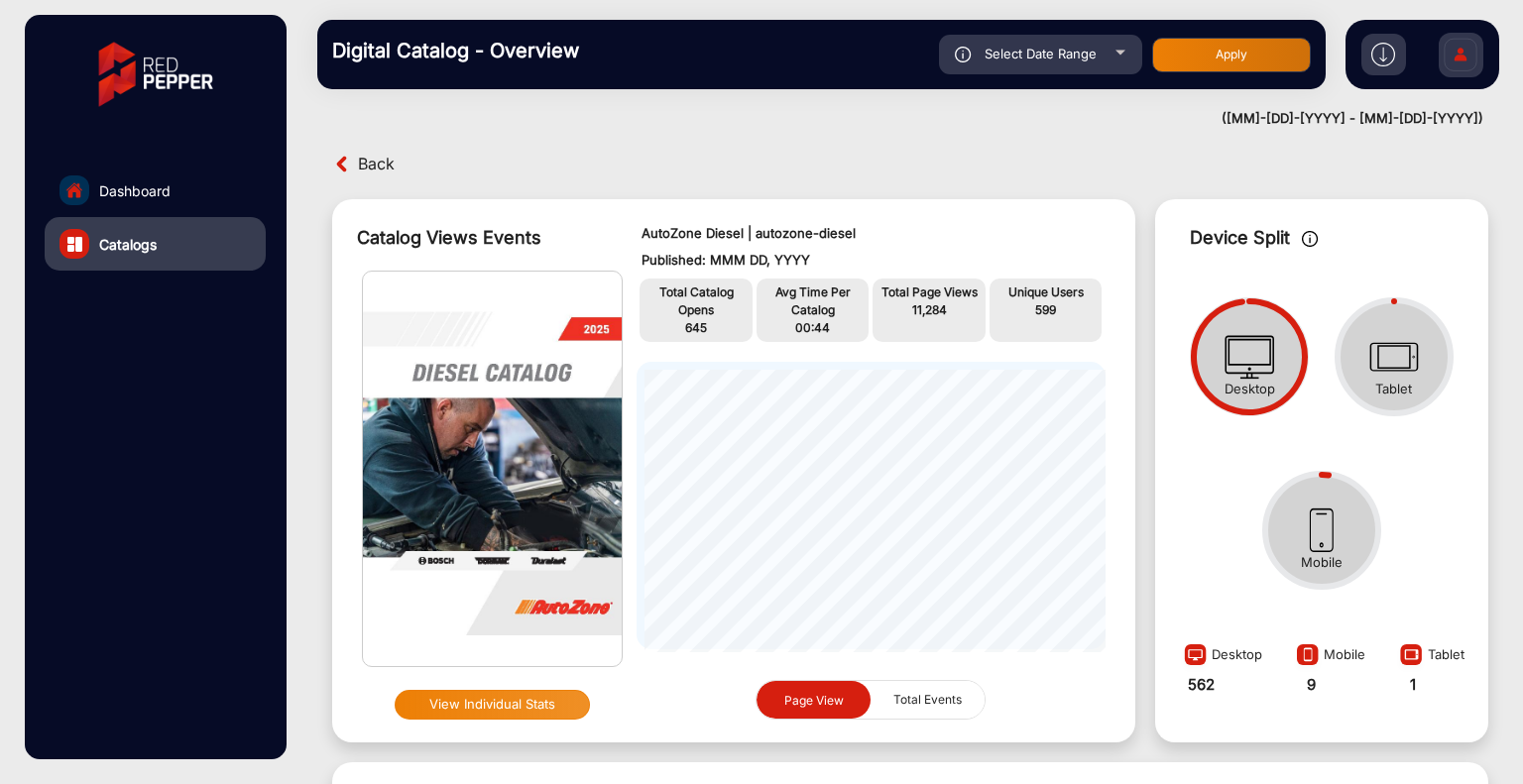 click on "Select Date Range" 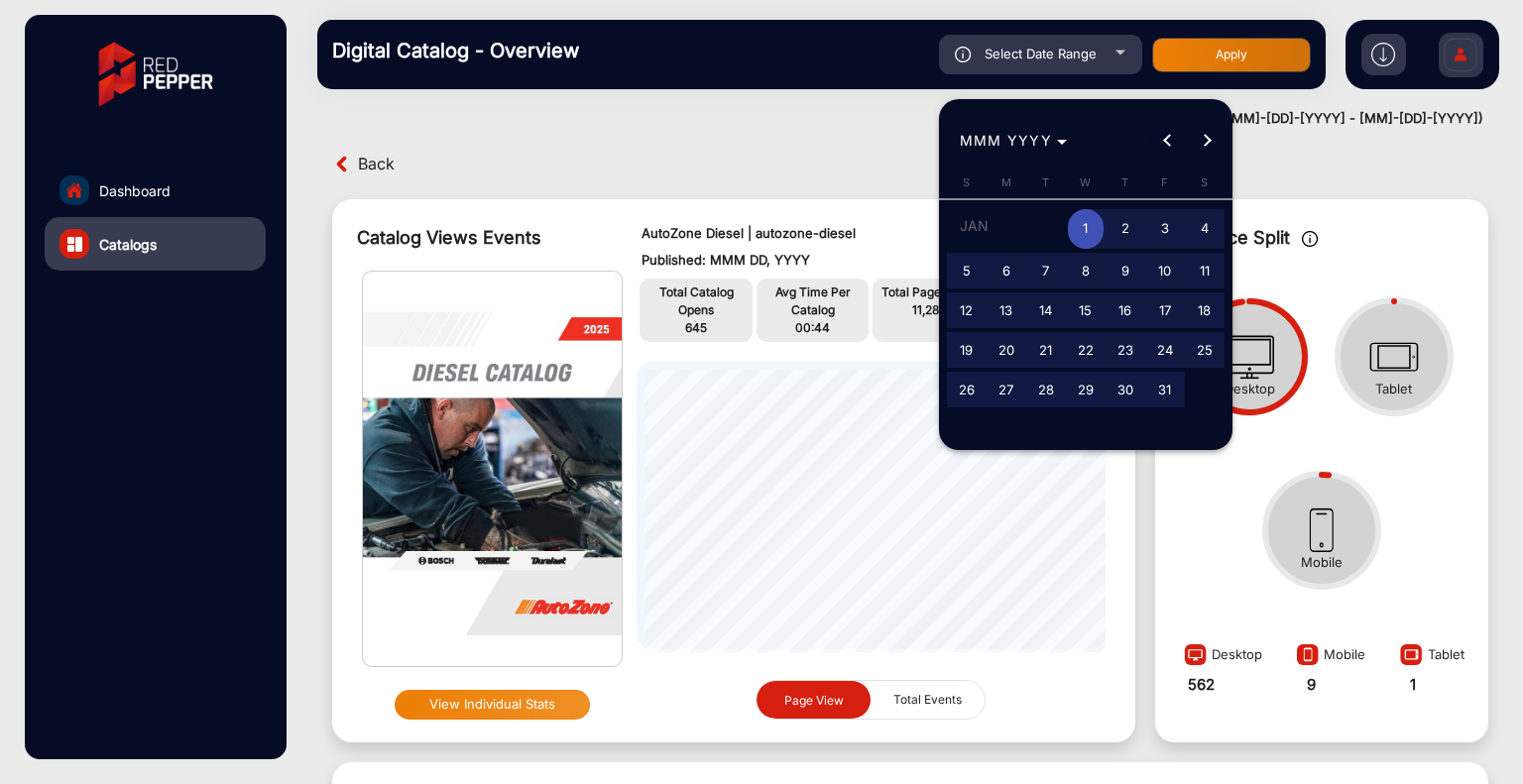 click at bounding box center (1167, 141) 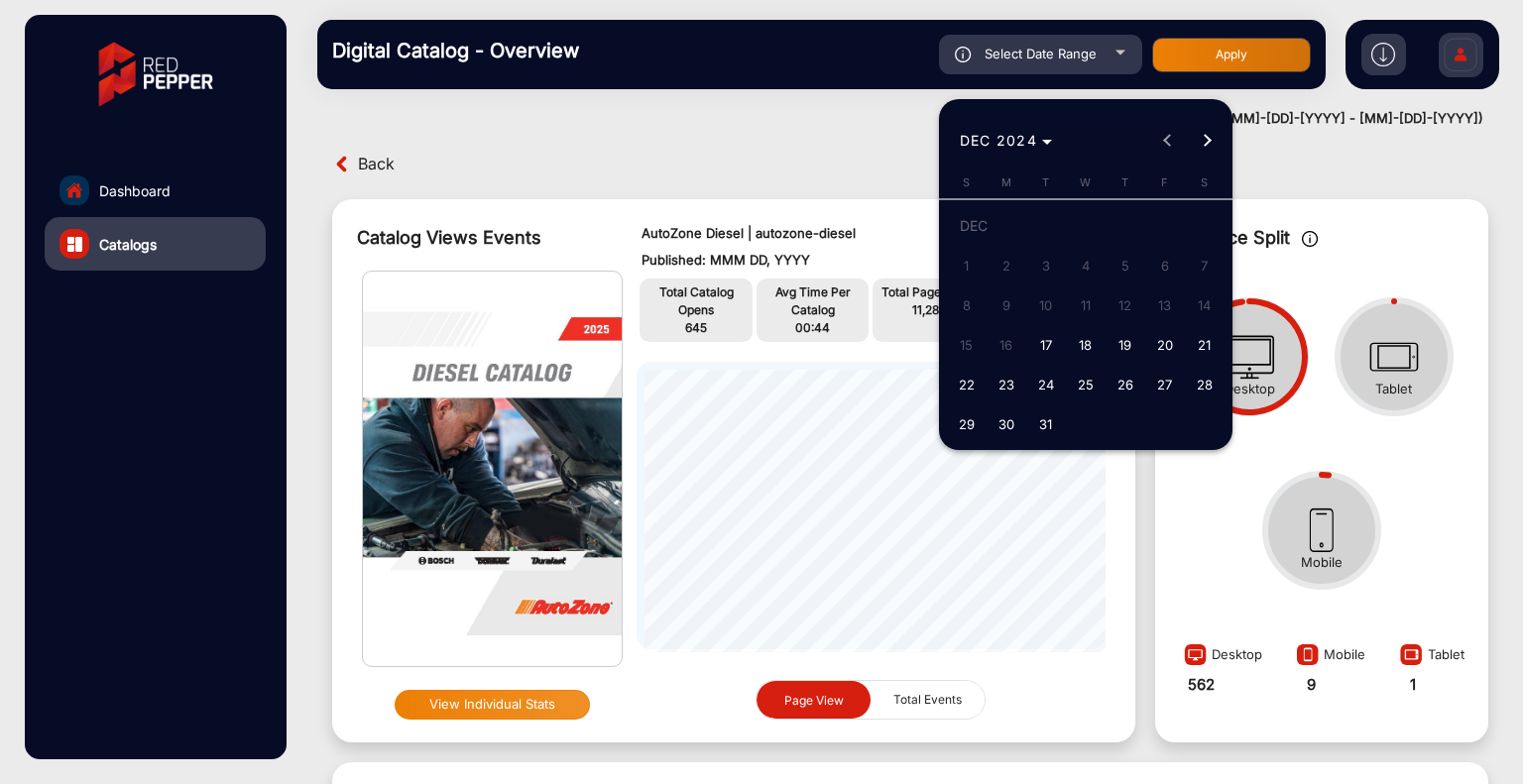 click on "17" at bounding box center (1046, 345) 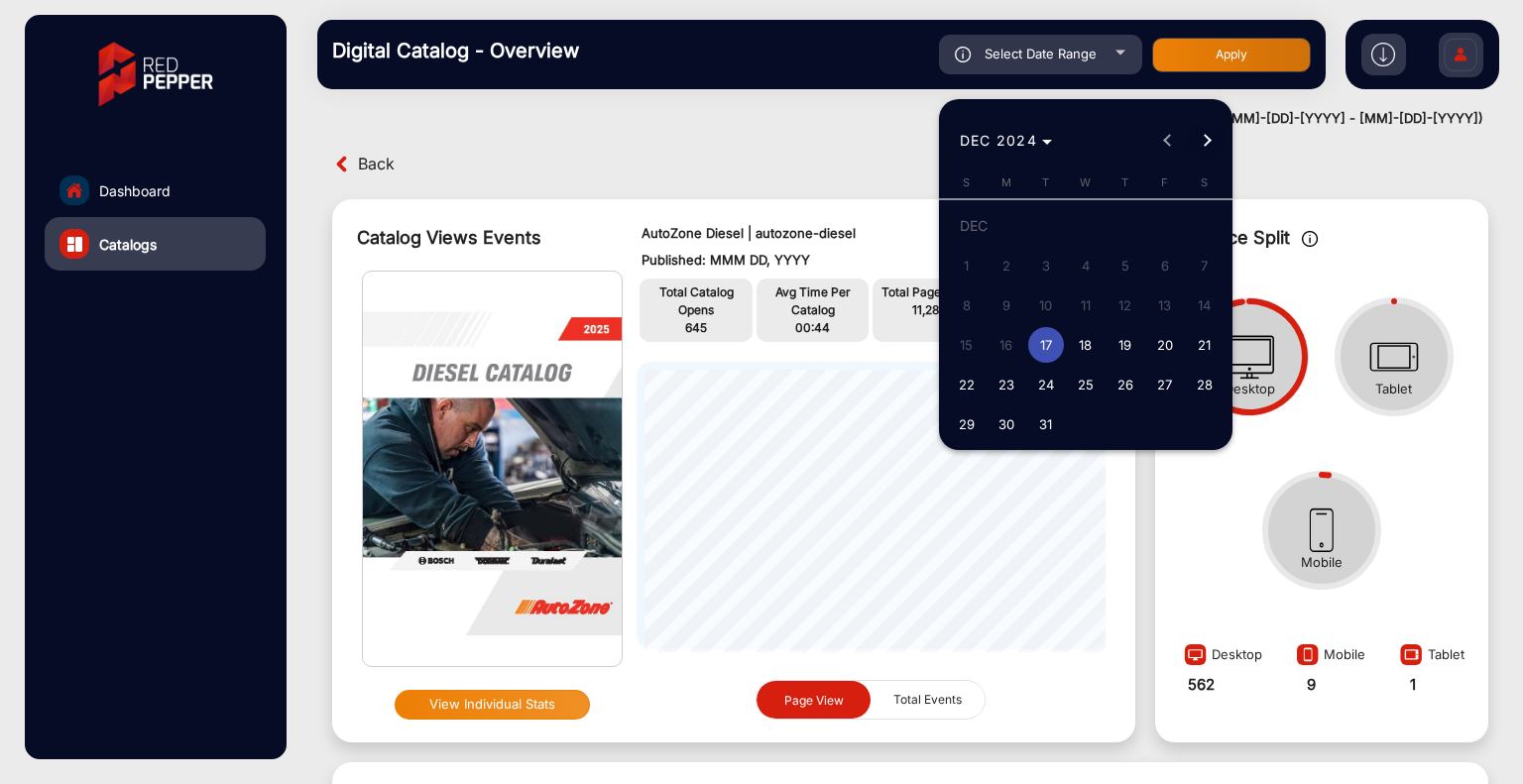 click at bounding box center (1207, 141) 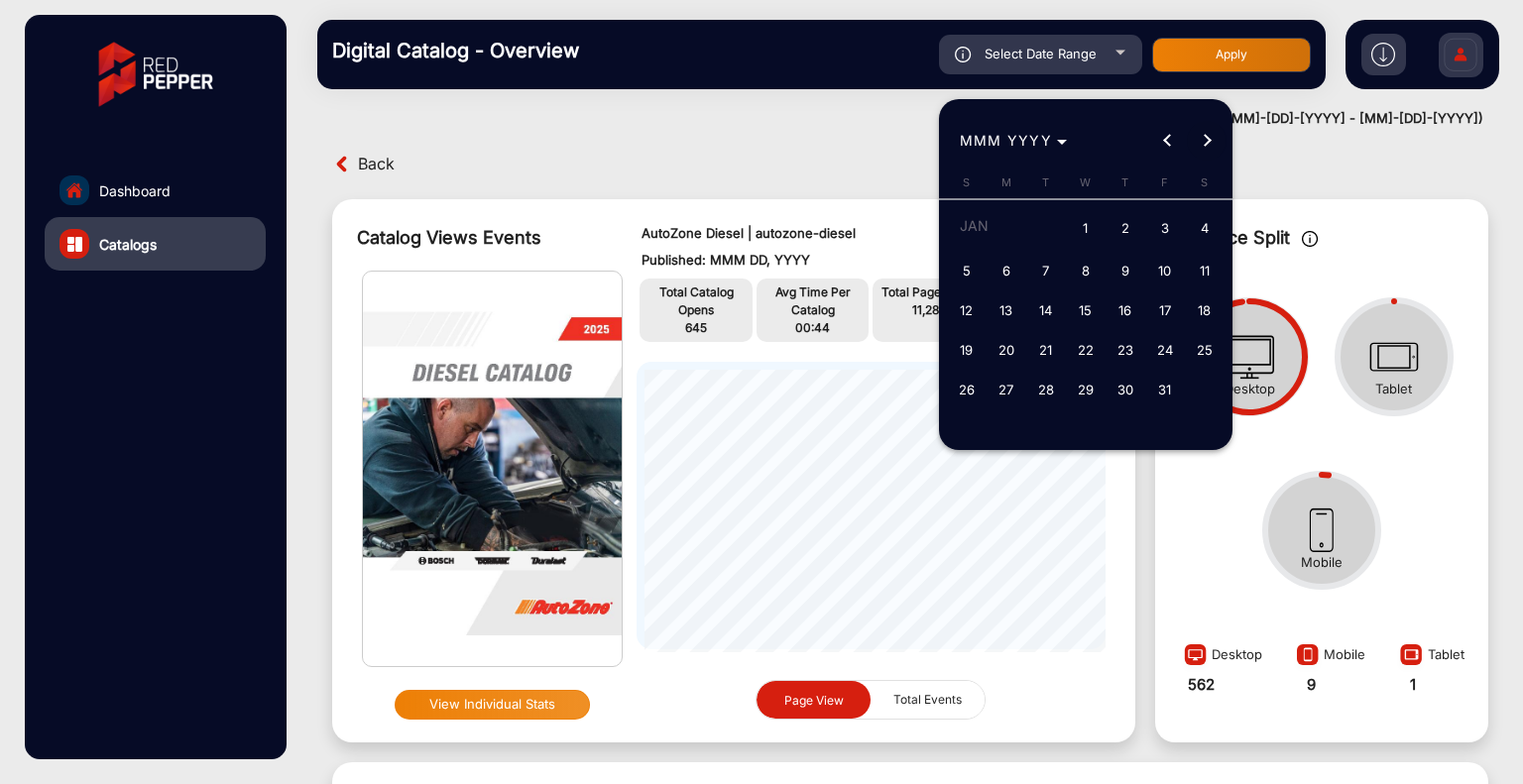 click at bounding box center [1207, 141] 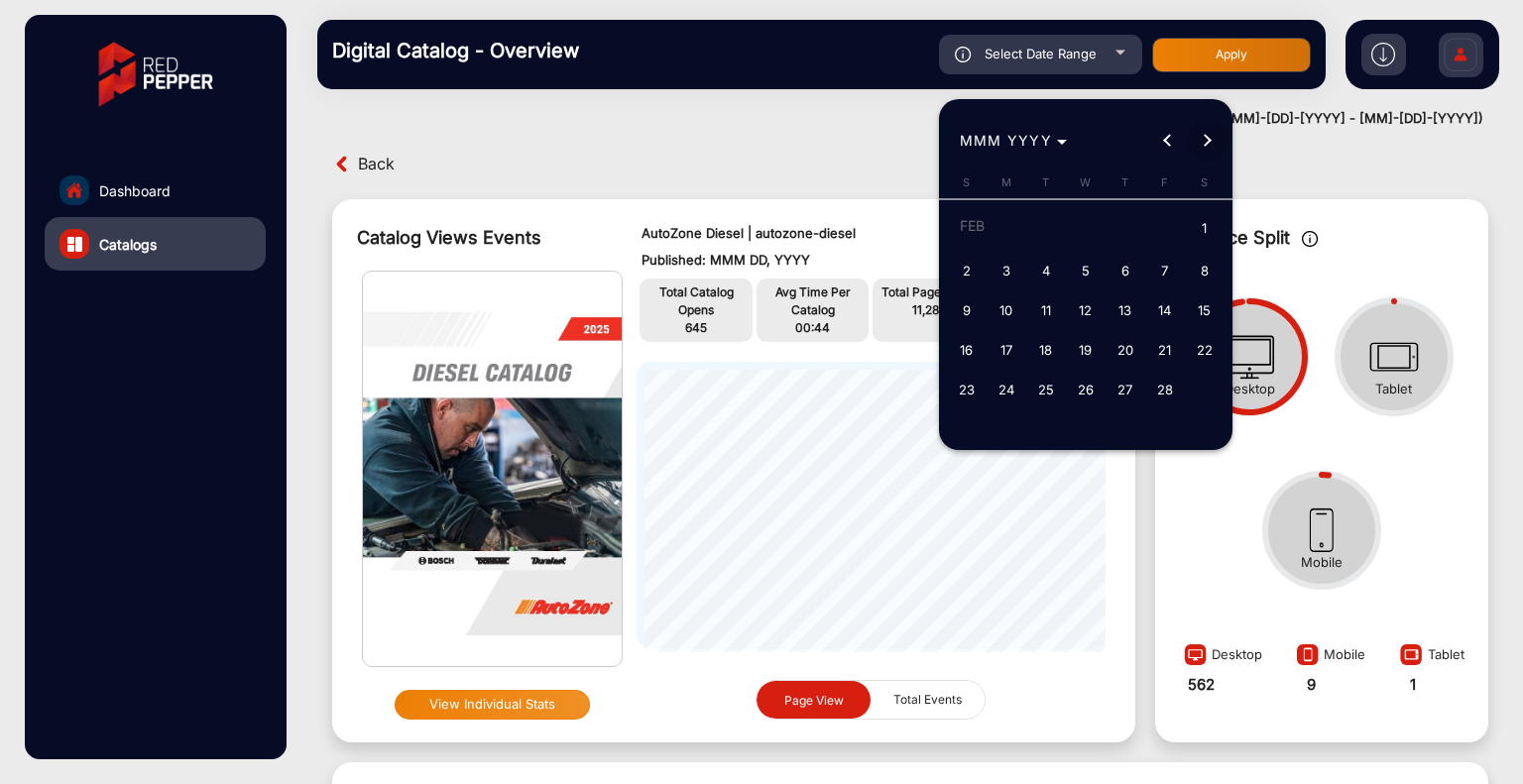click at bounding box center (1207, 141) 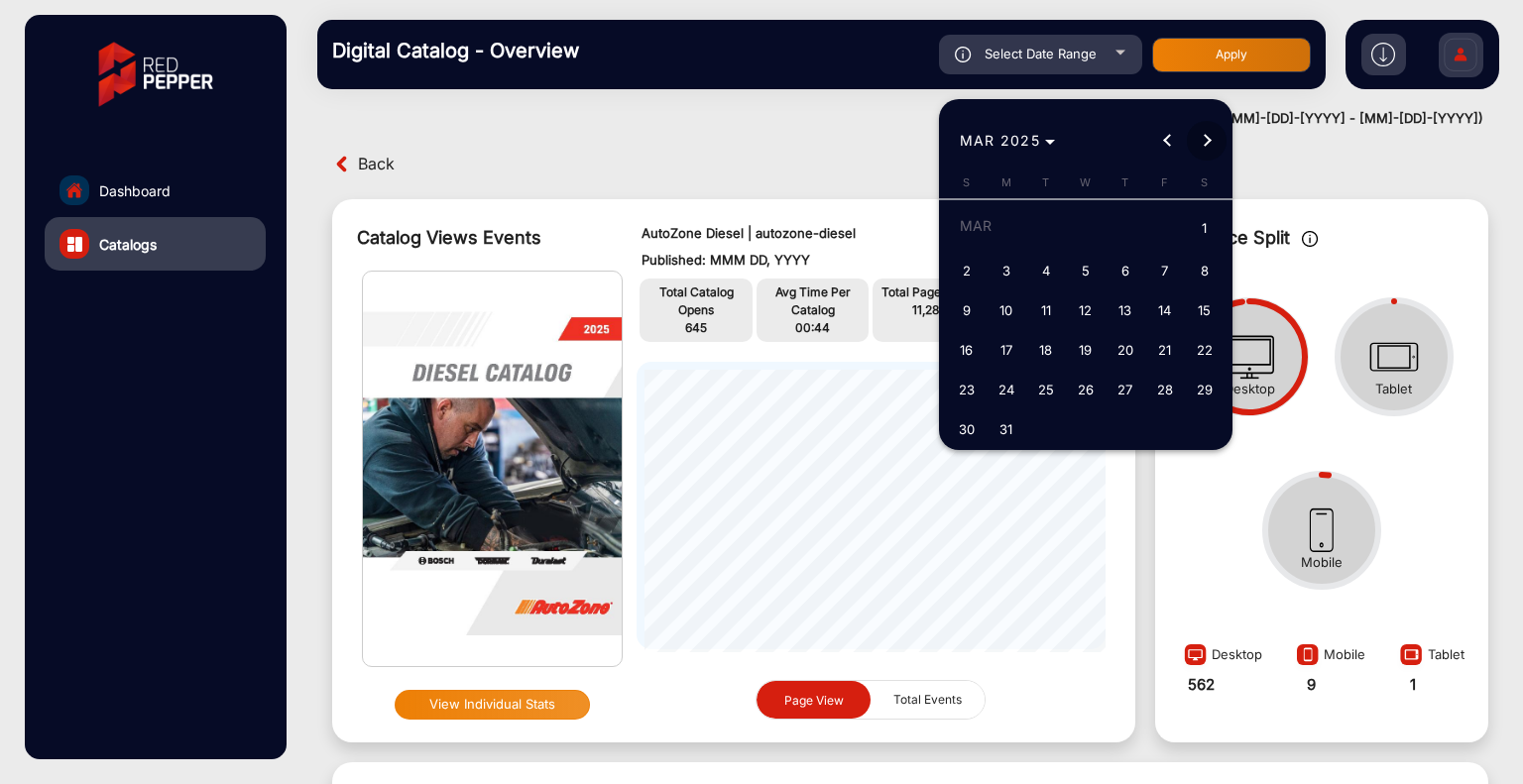 click at bounding box center [1207, 141] 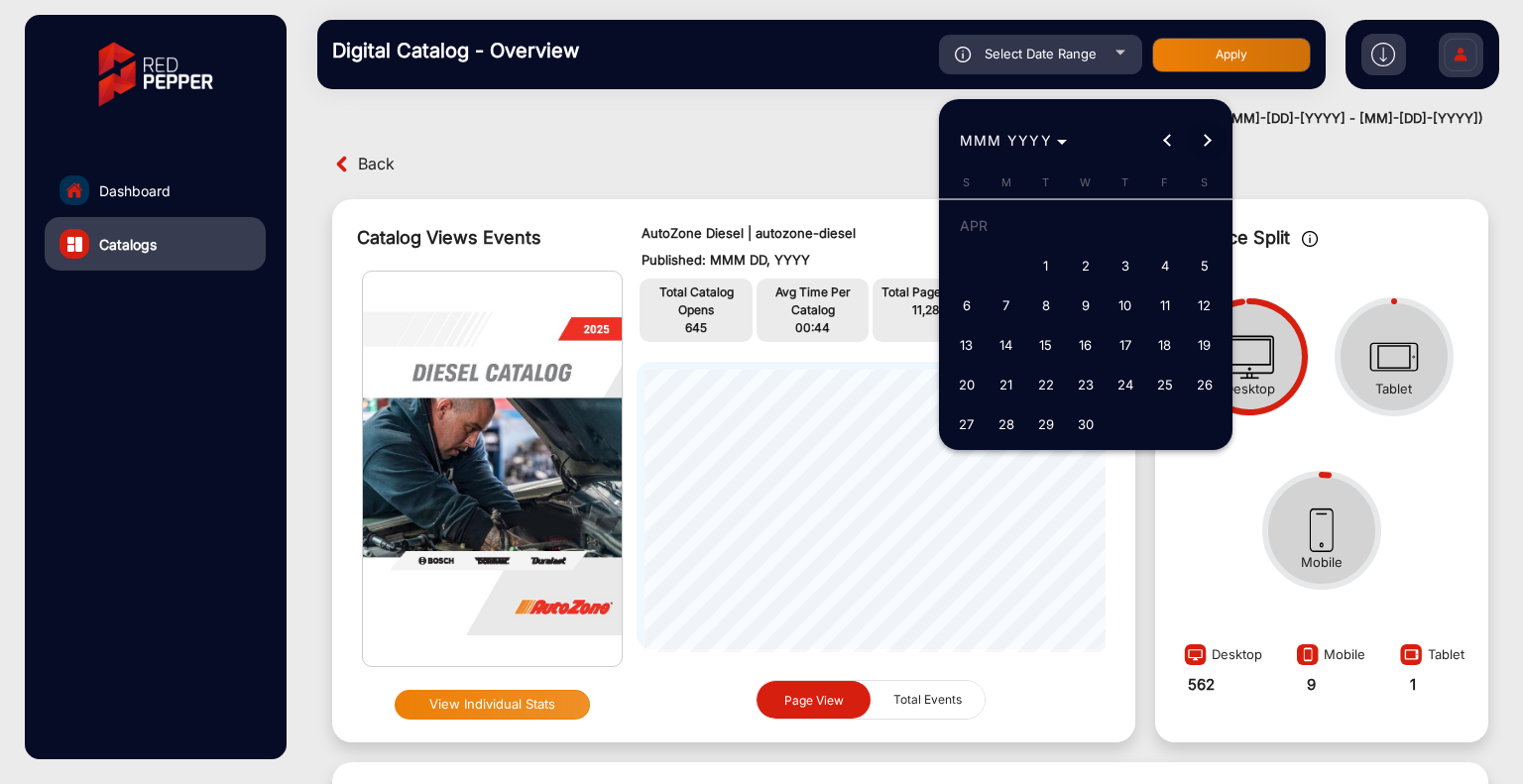 click at bounding box center [1207, 141] 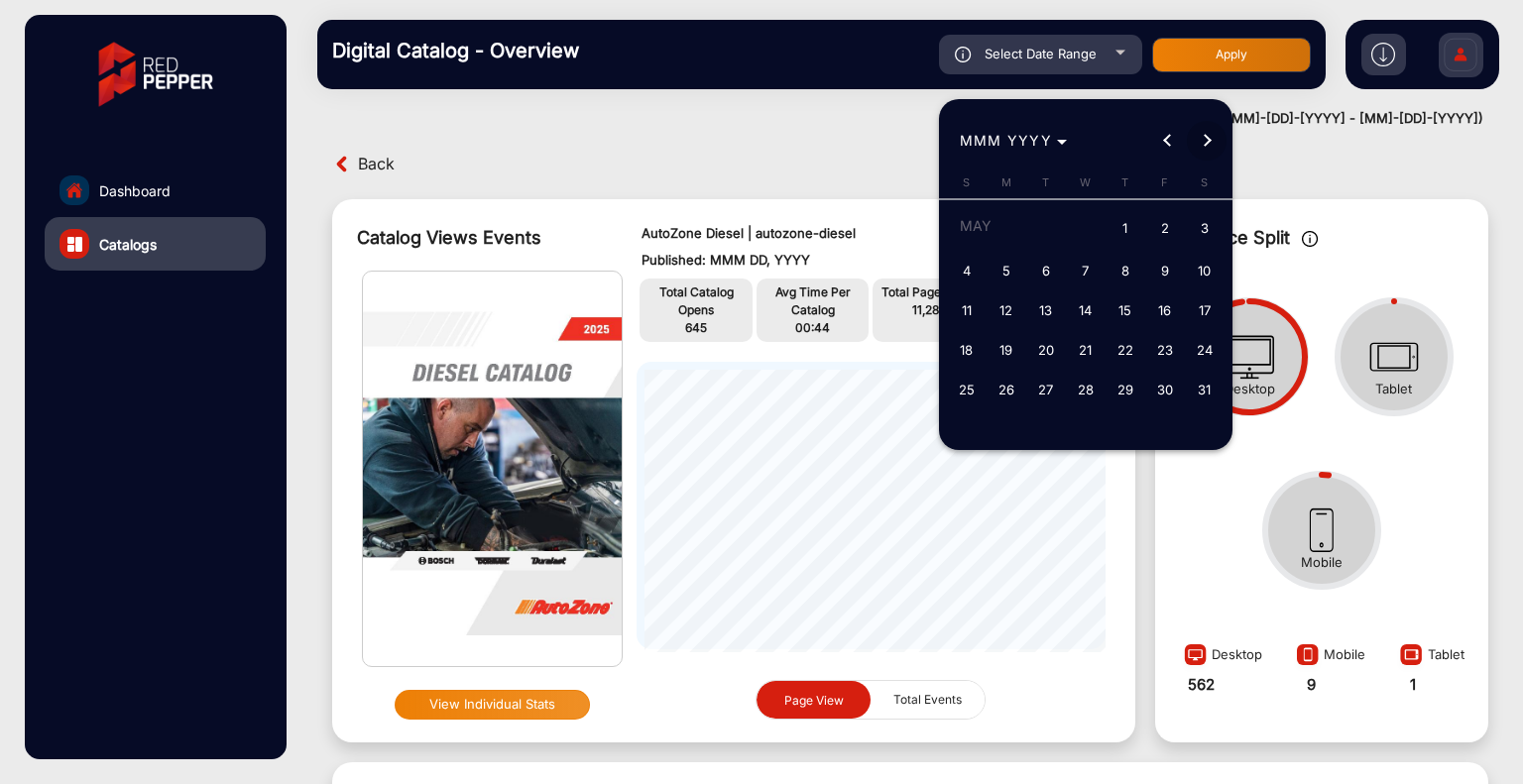 click at bounding box center (1207, 141) 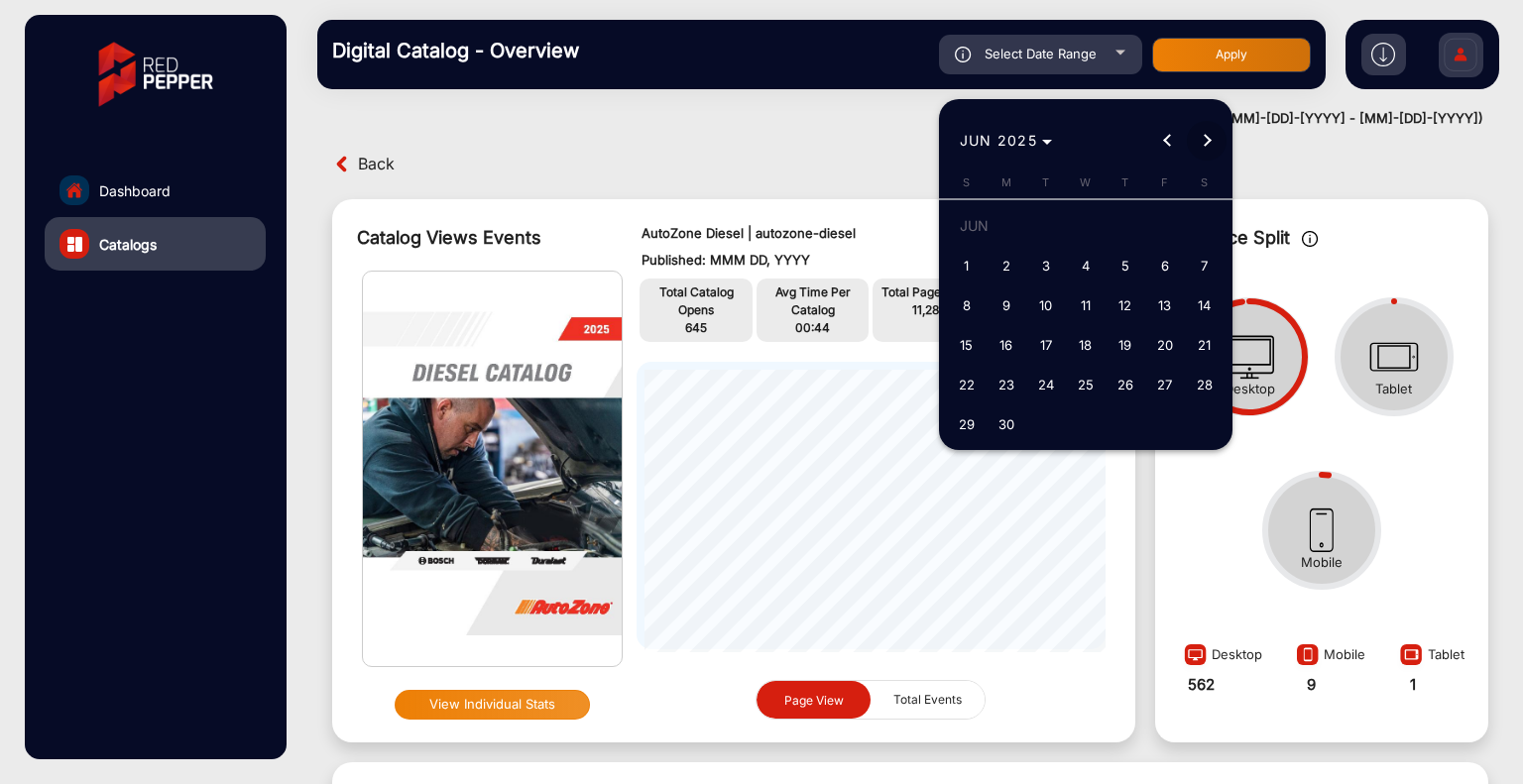click at bounding box center [1207, 141] 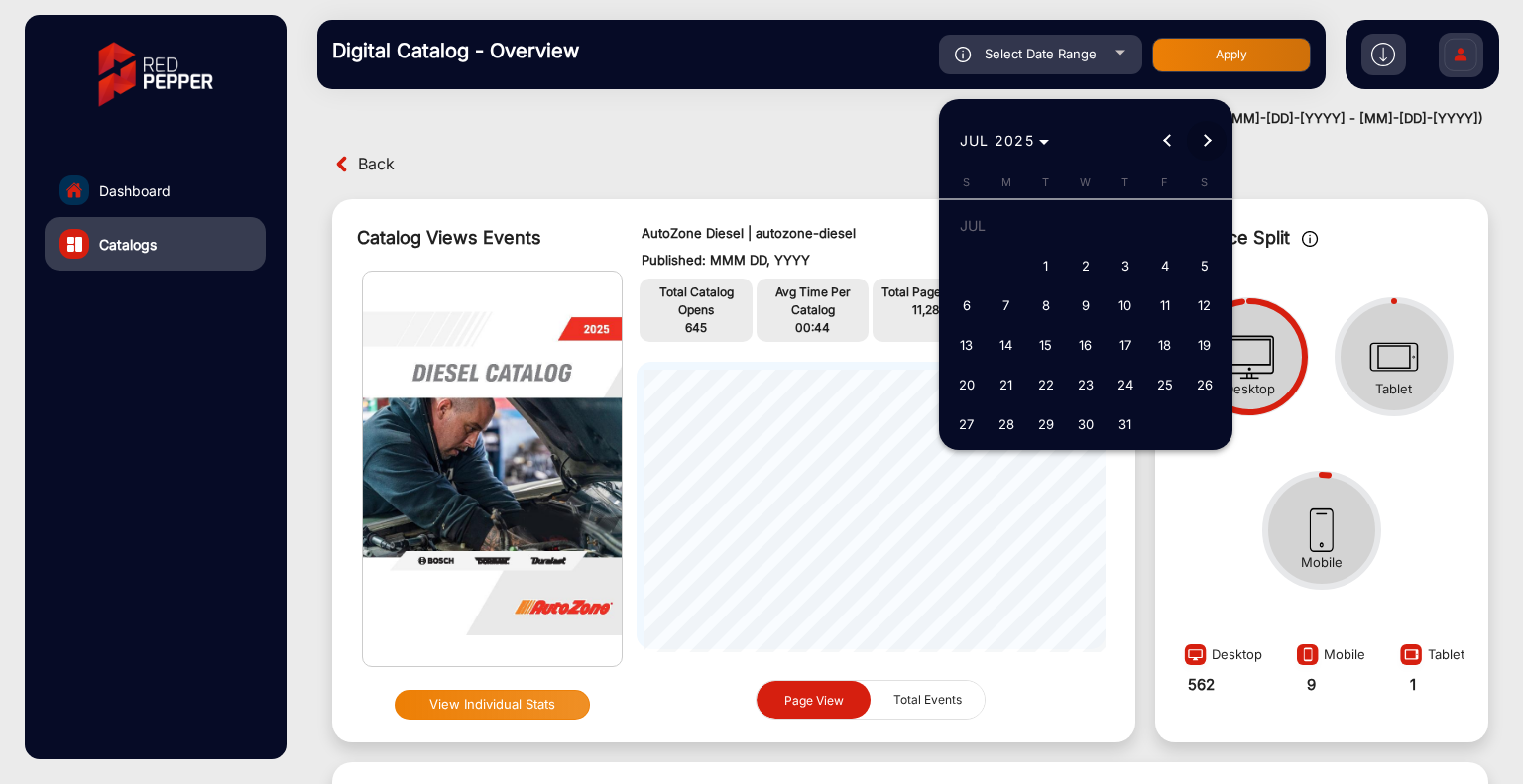 click at bounding box center [1207, 141] 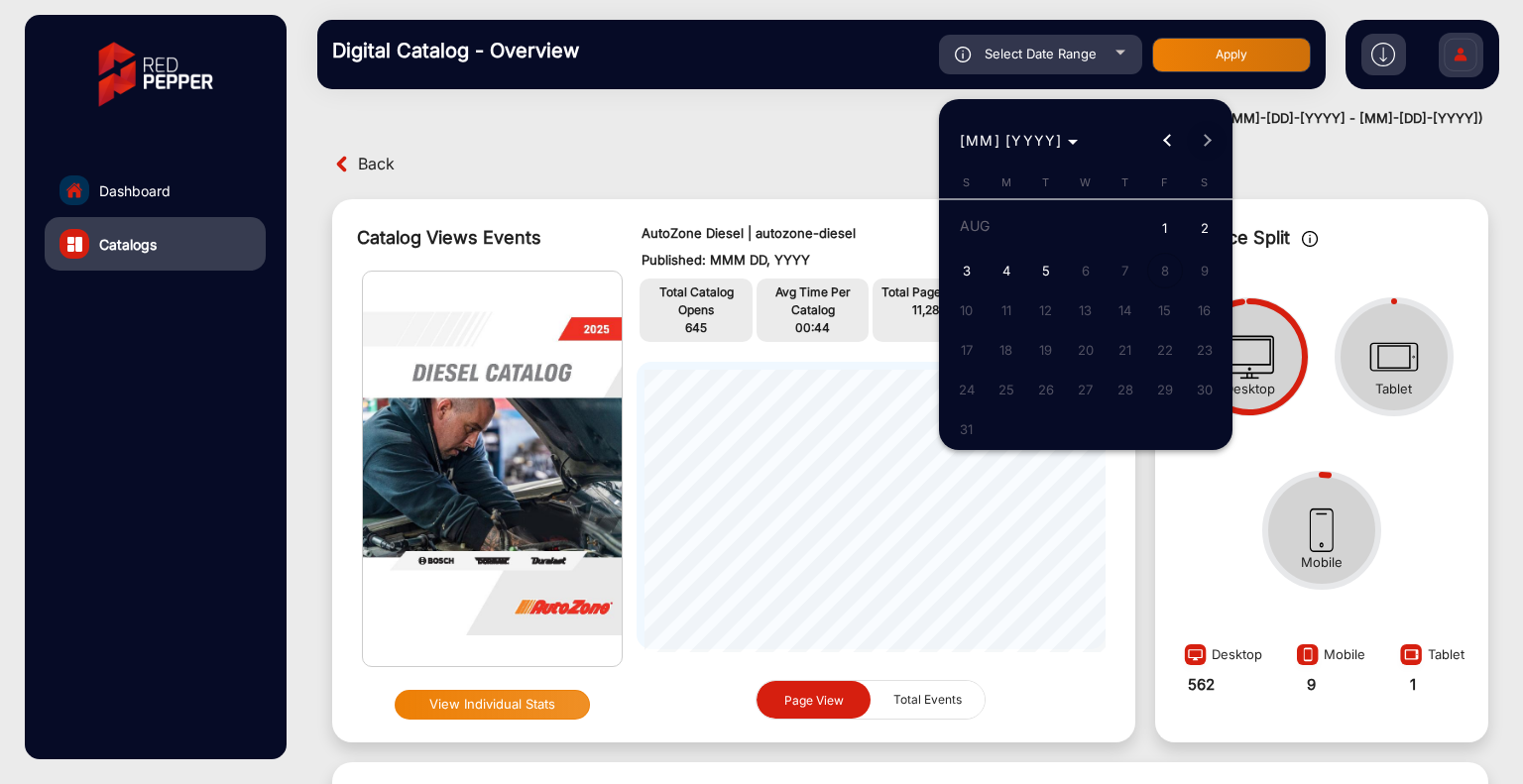 click on "MMM YYYY MMM YYYY" at bounding box center [1086, 141] 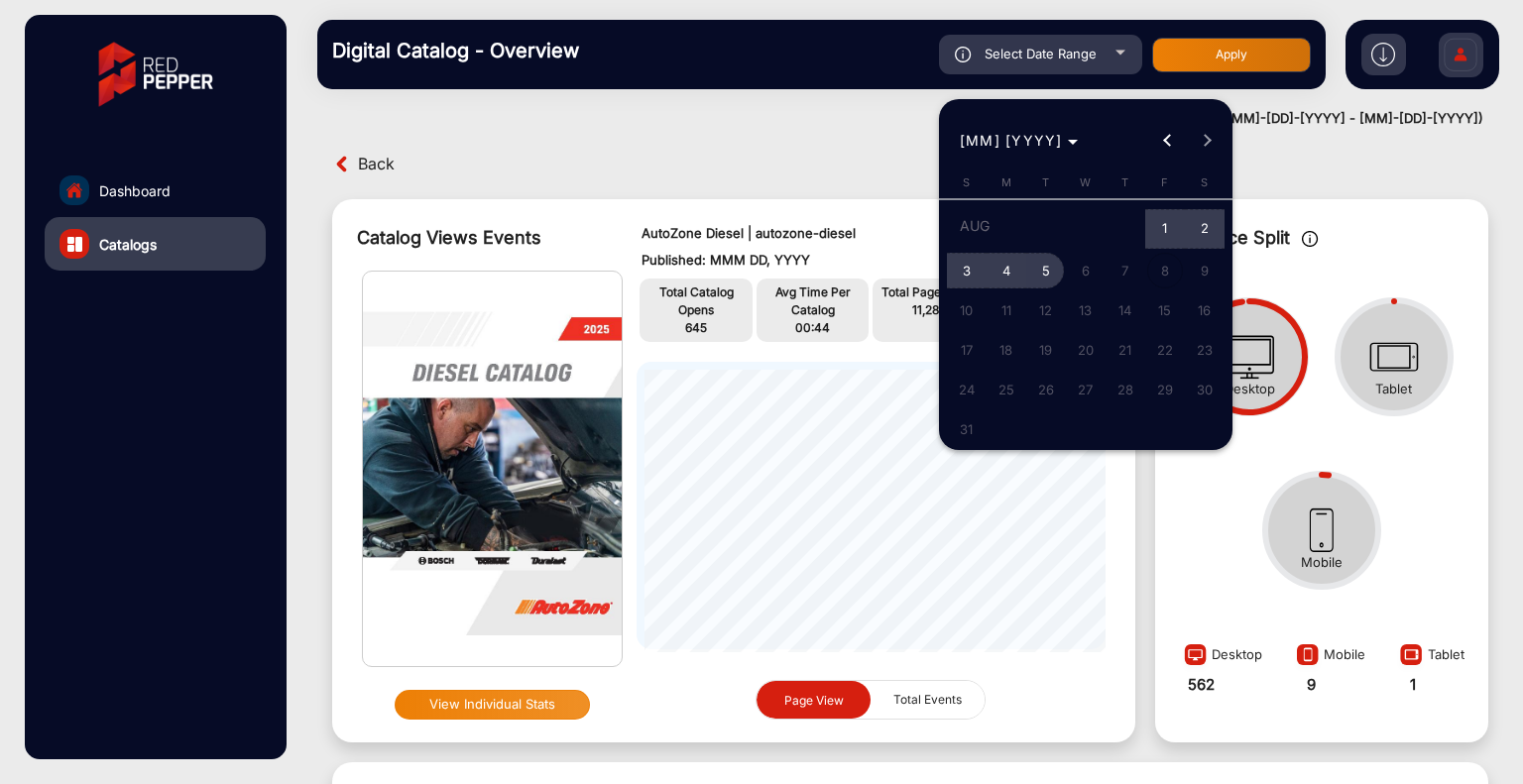 click on "5" at bounding box center [1046, 271] 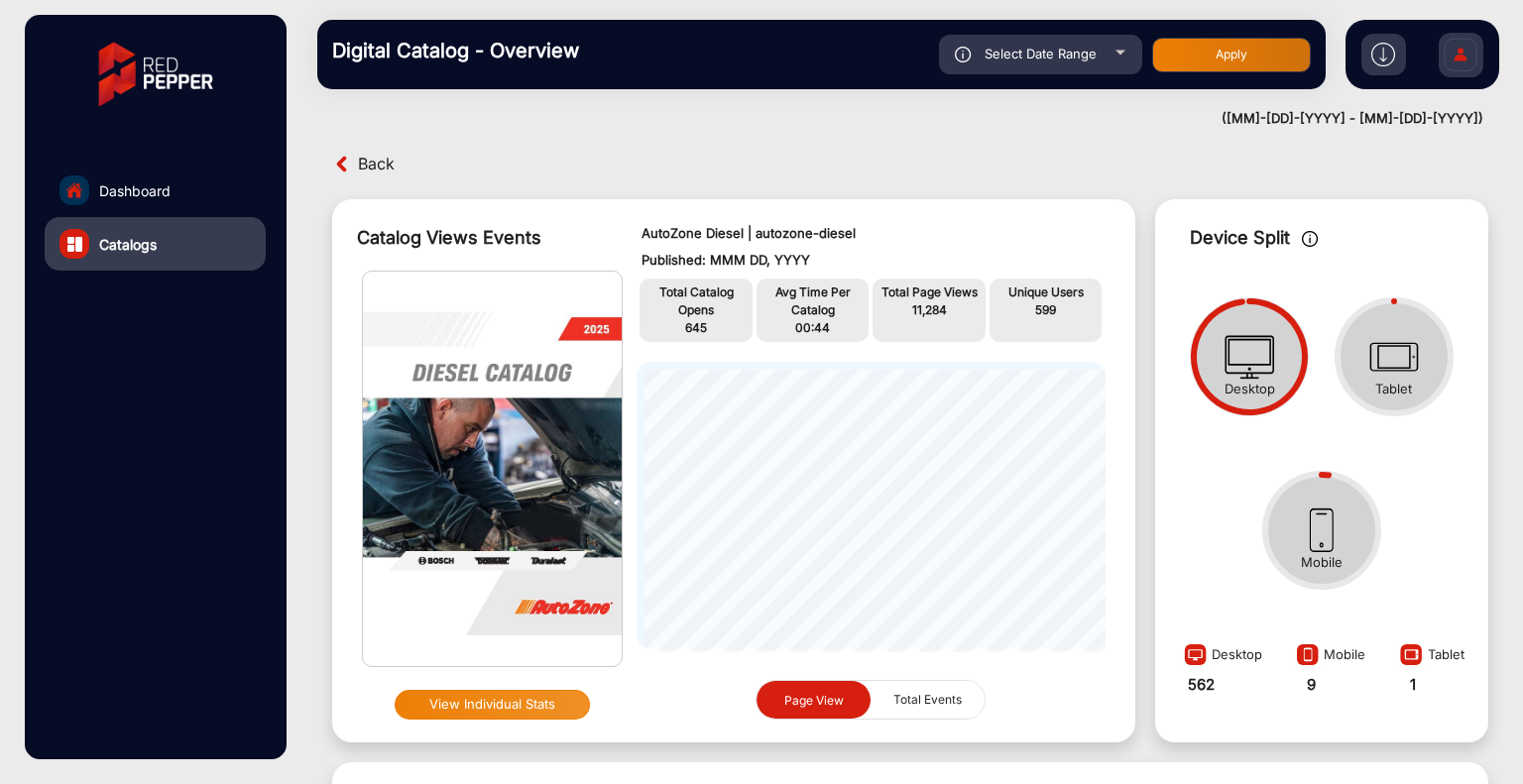 type on "MM/DD/YYYY" 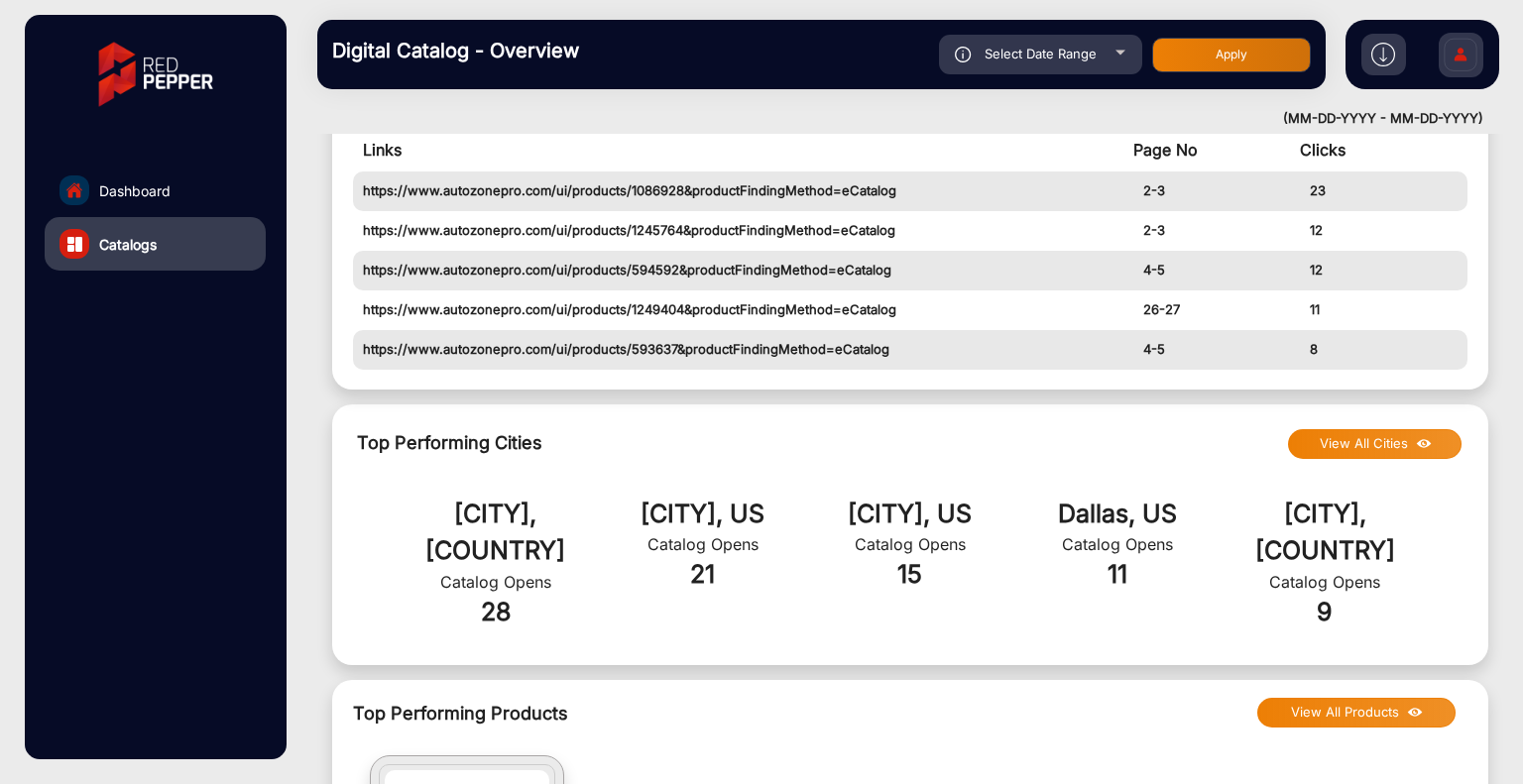 scroll, scrollTop: 1204, scrollLeft: 0, axis: vertical 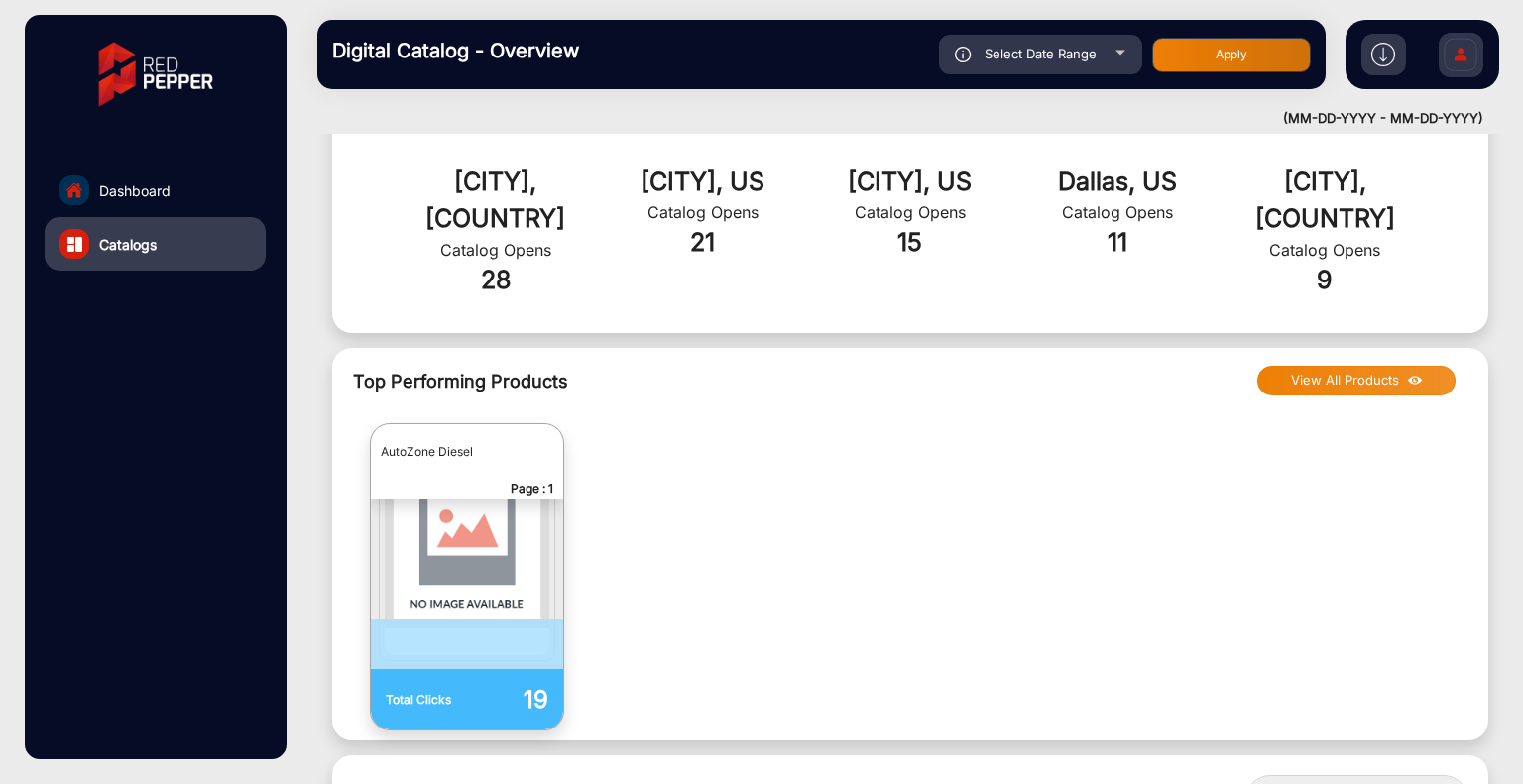 click 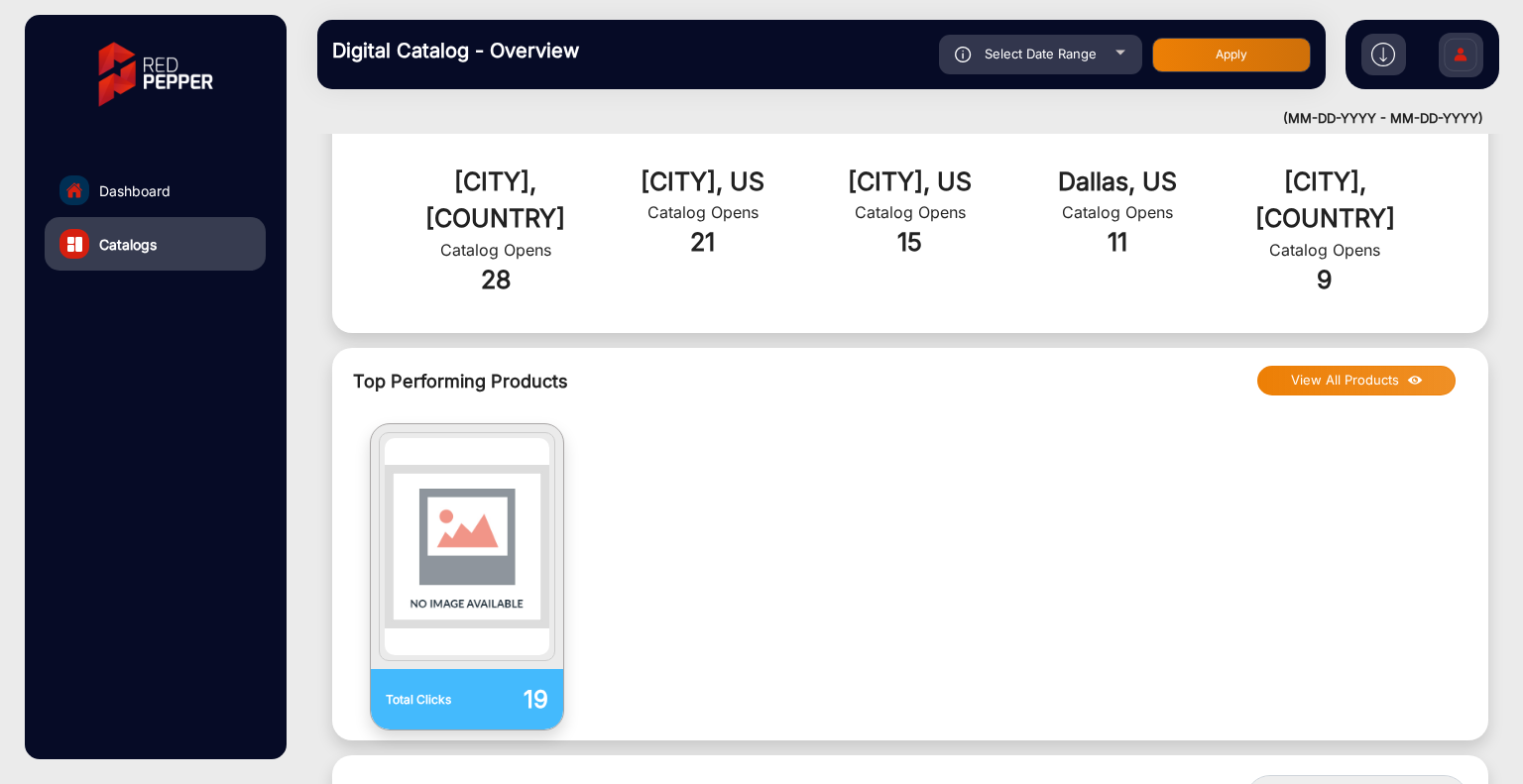 click on "View All Products" 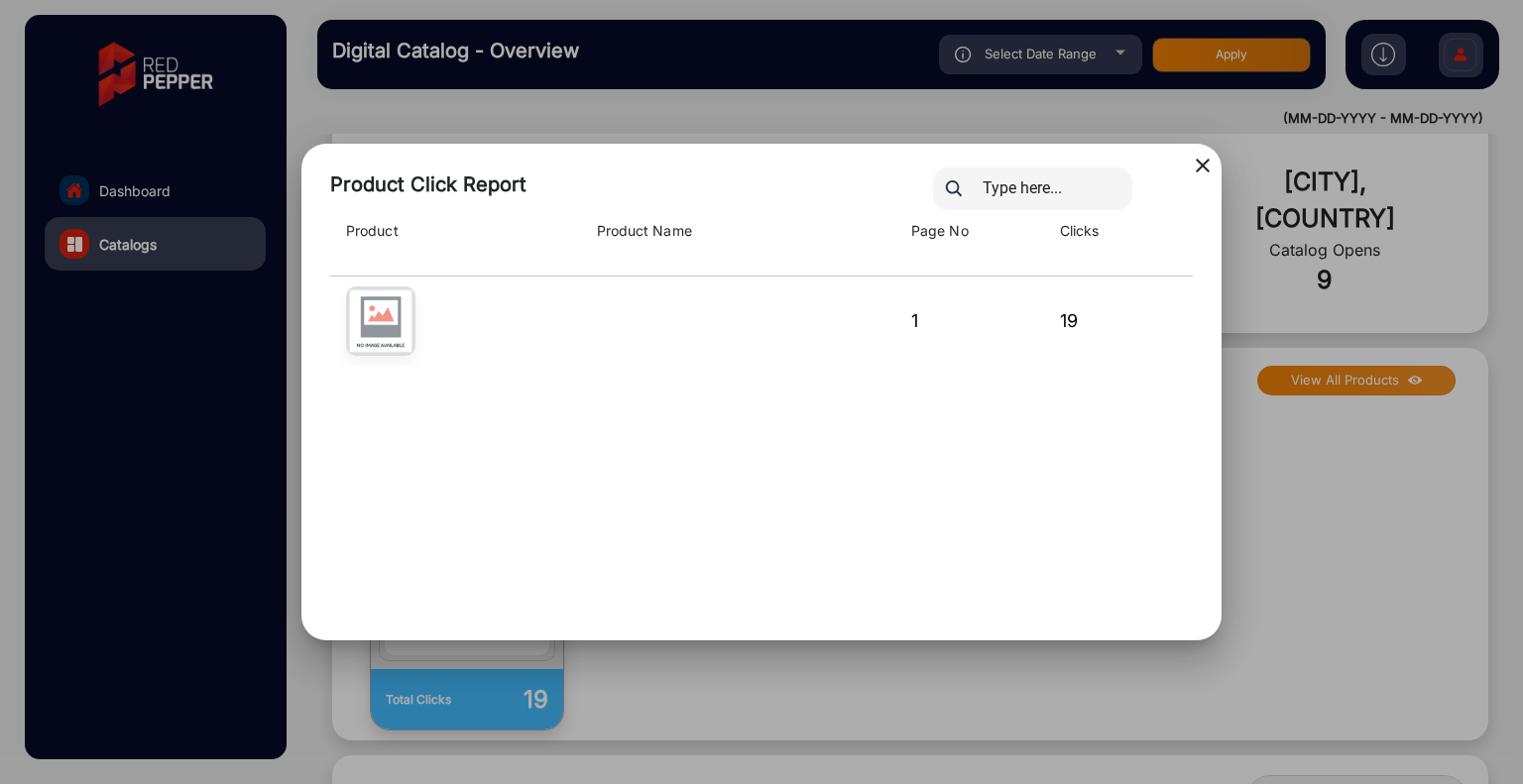 click at bounding box center [381, 321] 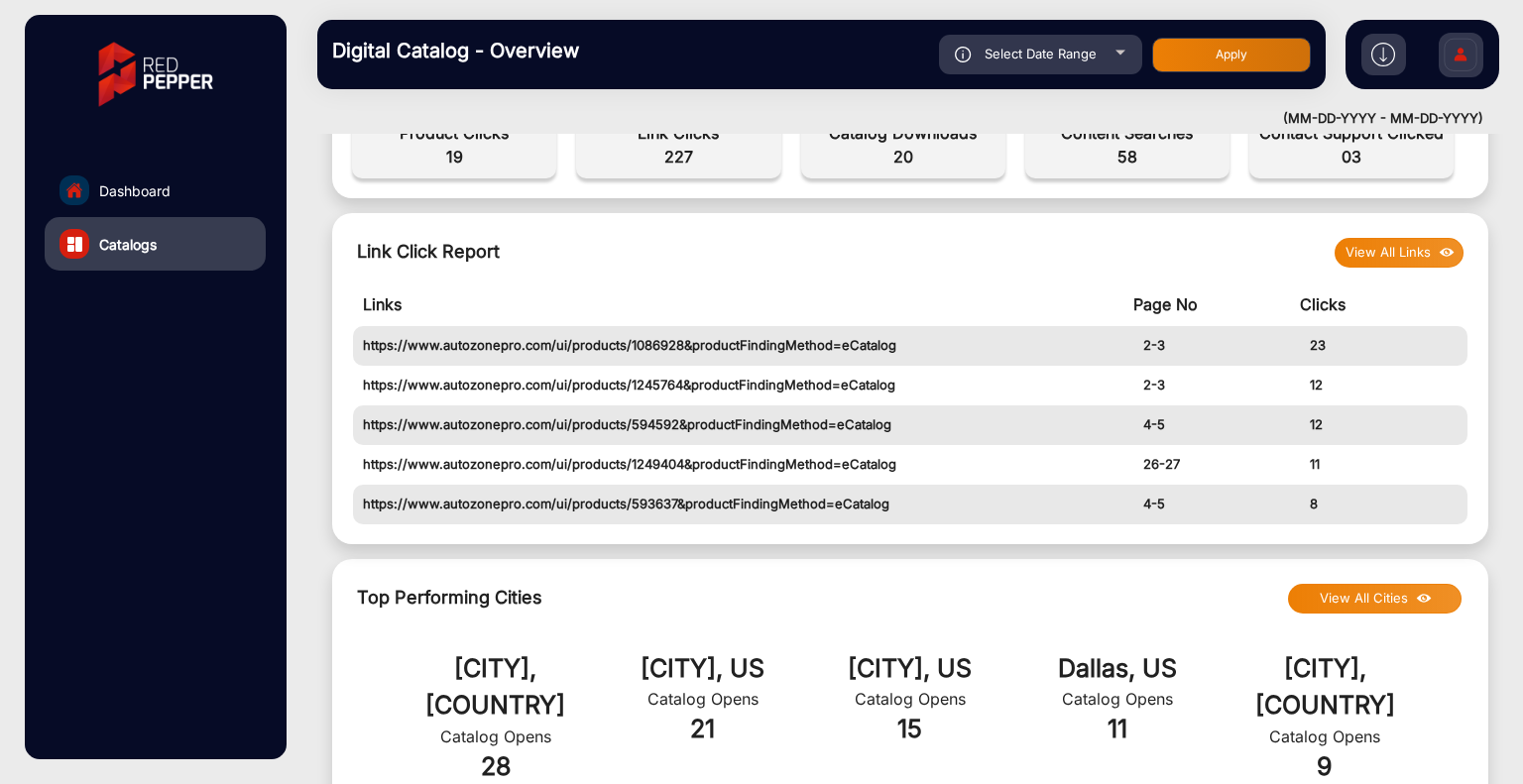 scroll, scrollTop: 709, scrollLeft: 0, axis: vertical 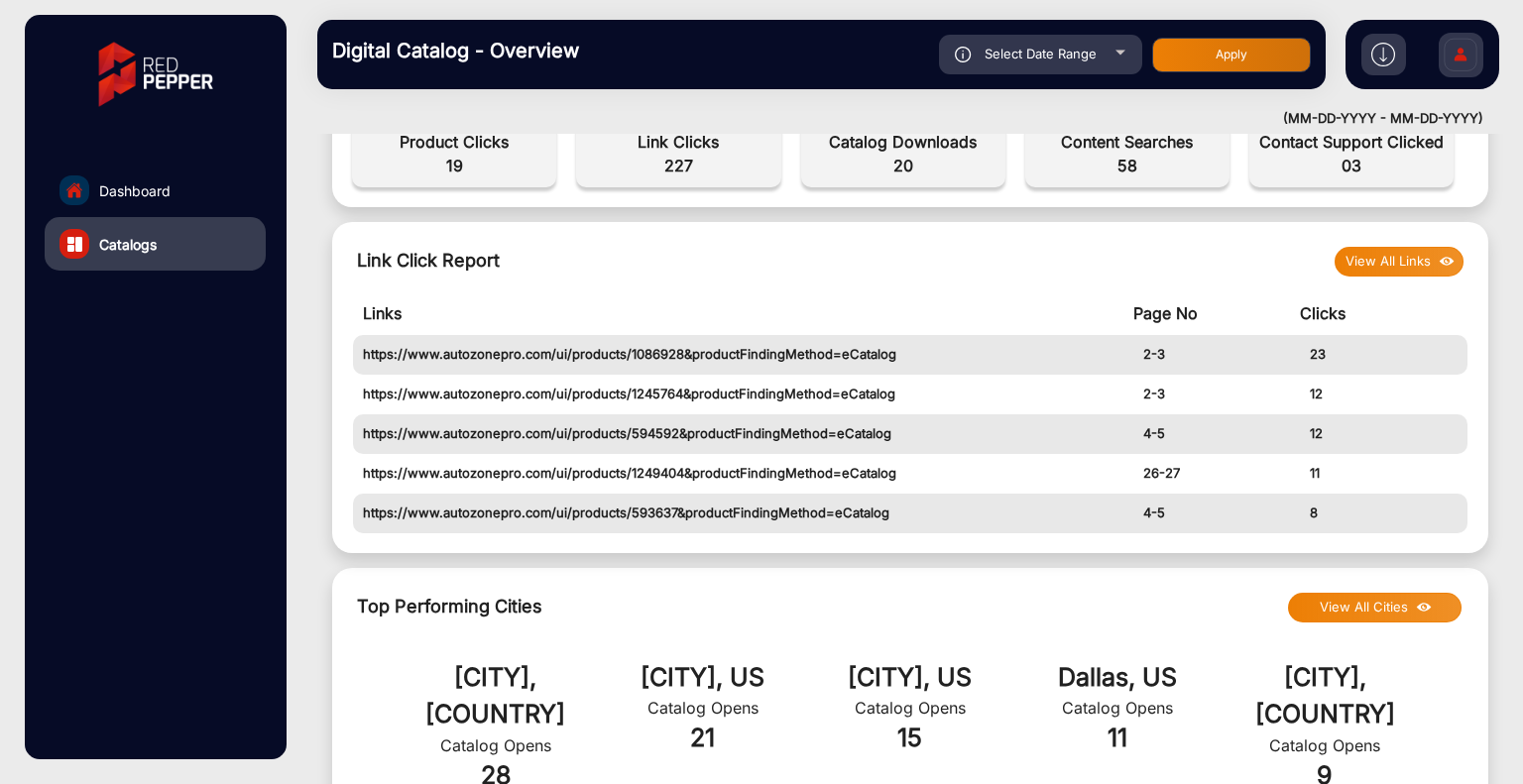 click on "https://www.autozonepro.com/ui/products/1086928&productFindingMethod=eCatalog" 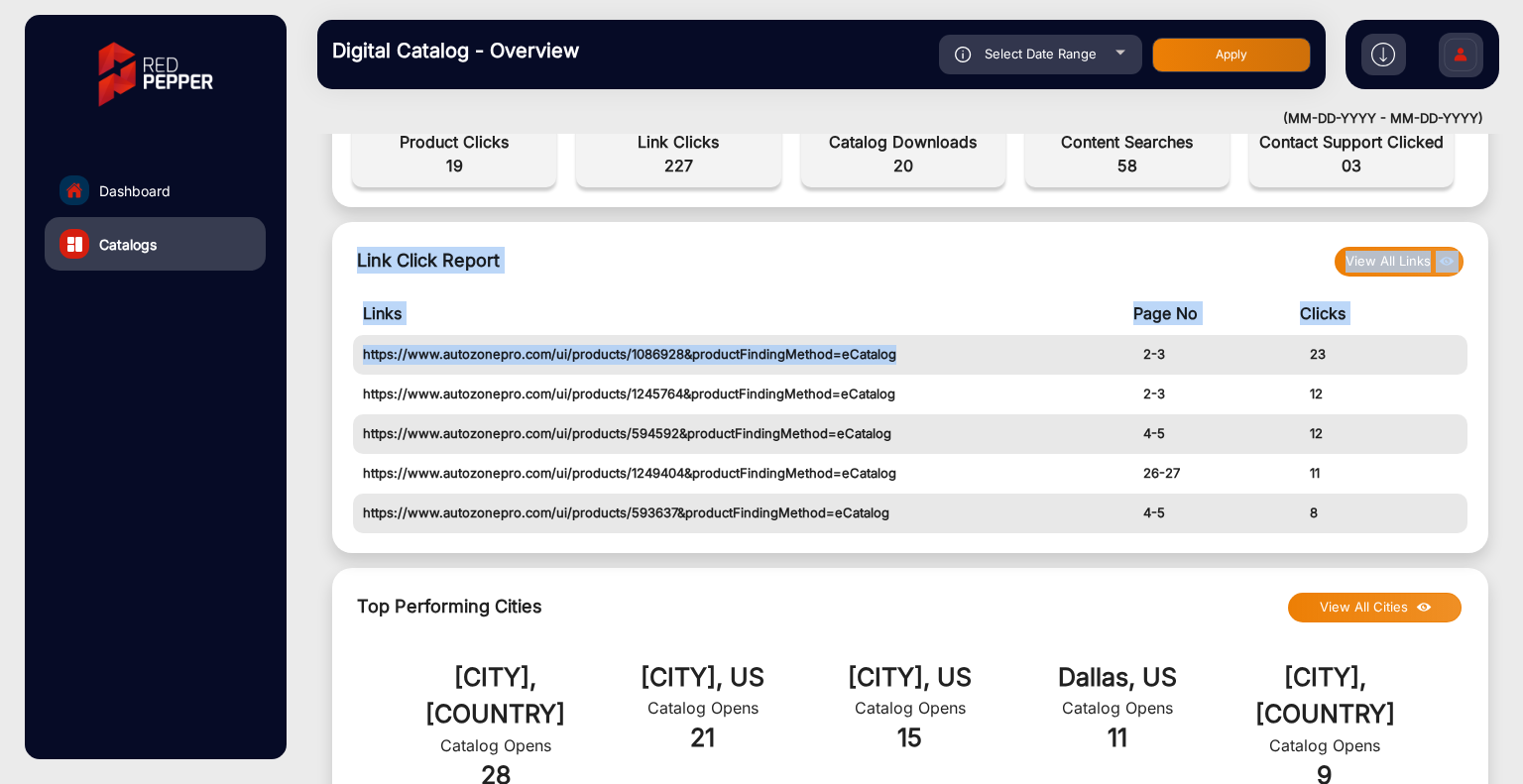 drag, startPoint x: 906, startPoint y: 355, endPoint x: 364, endPoint y: 359, distance: 542.01476 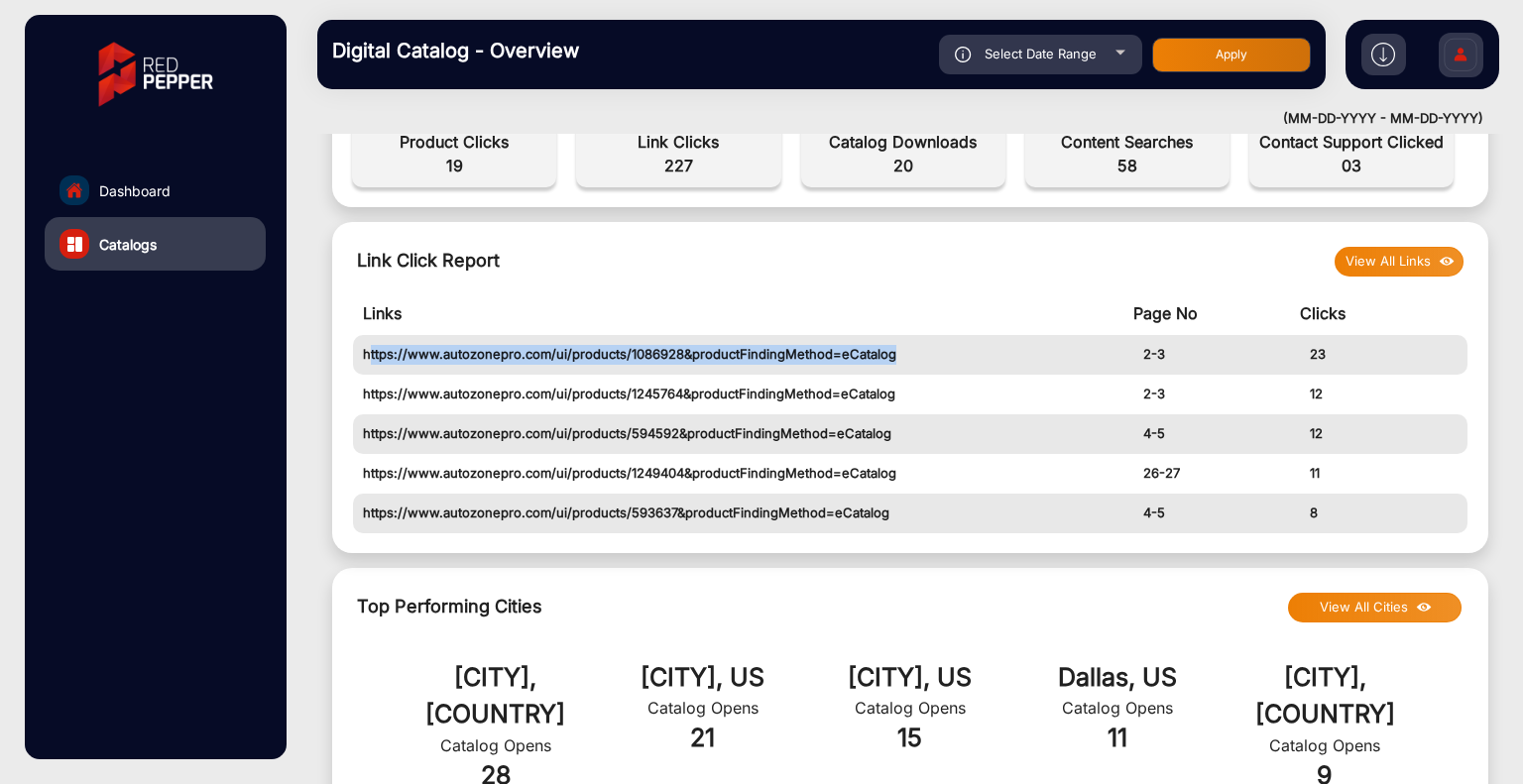 drag, startPoint x: 896, startPoint y: 360, endPoint x: 367, endPoint y: 365, distance: 529.02363 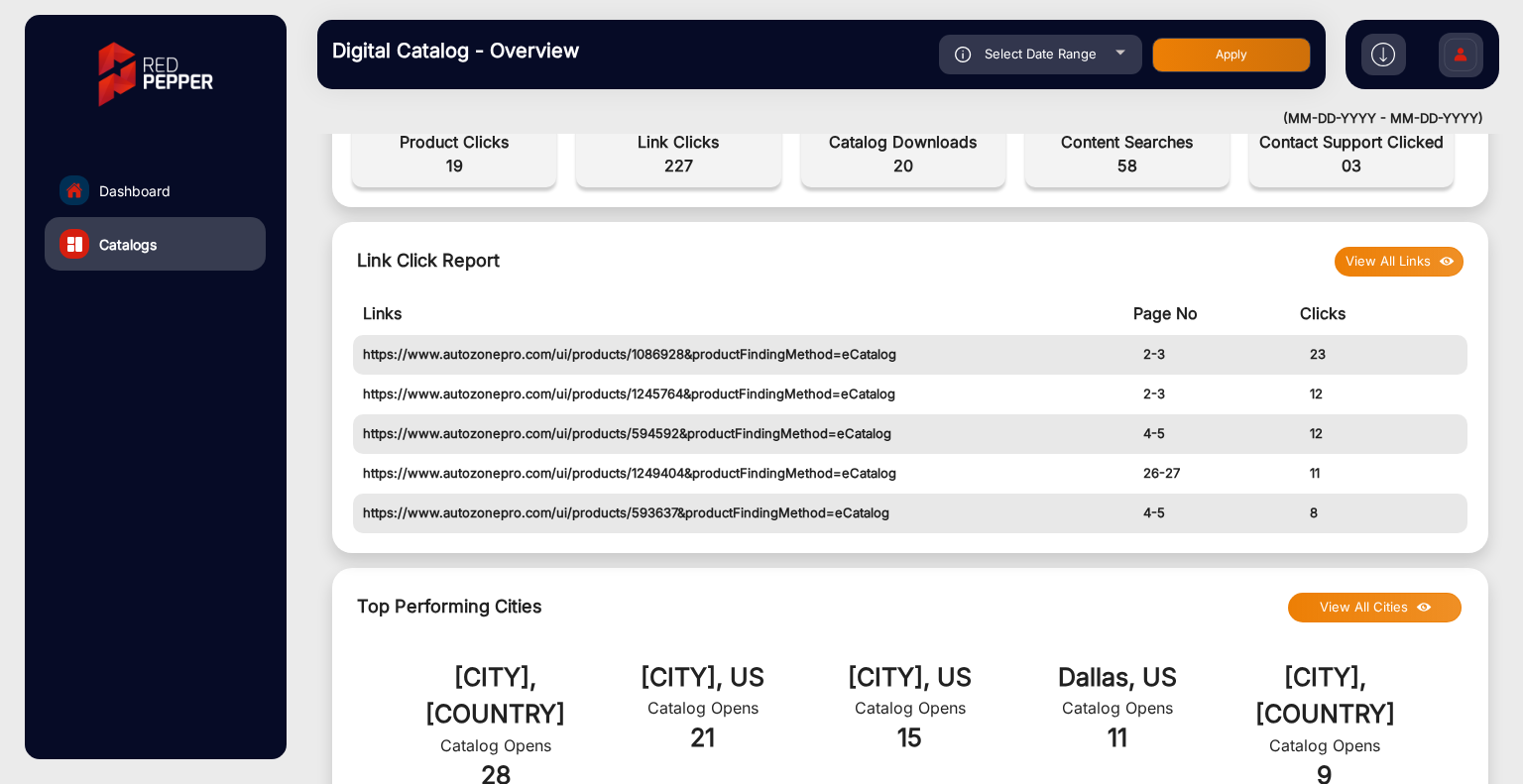 drag, startPoint x: 399, startPoint y: 358, endPoint x: 361, endPoint y: 356, distance: 38.052595 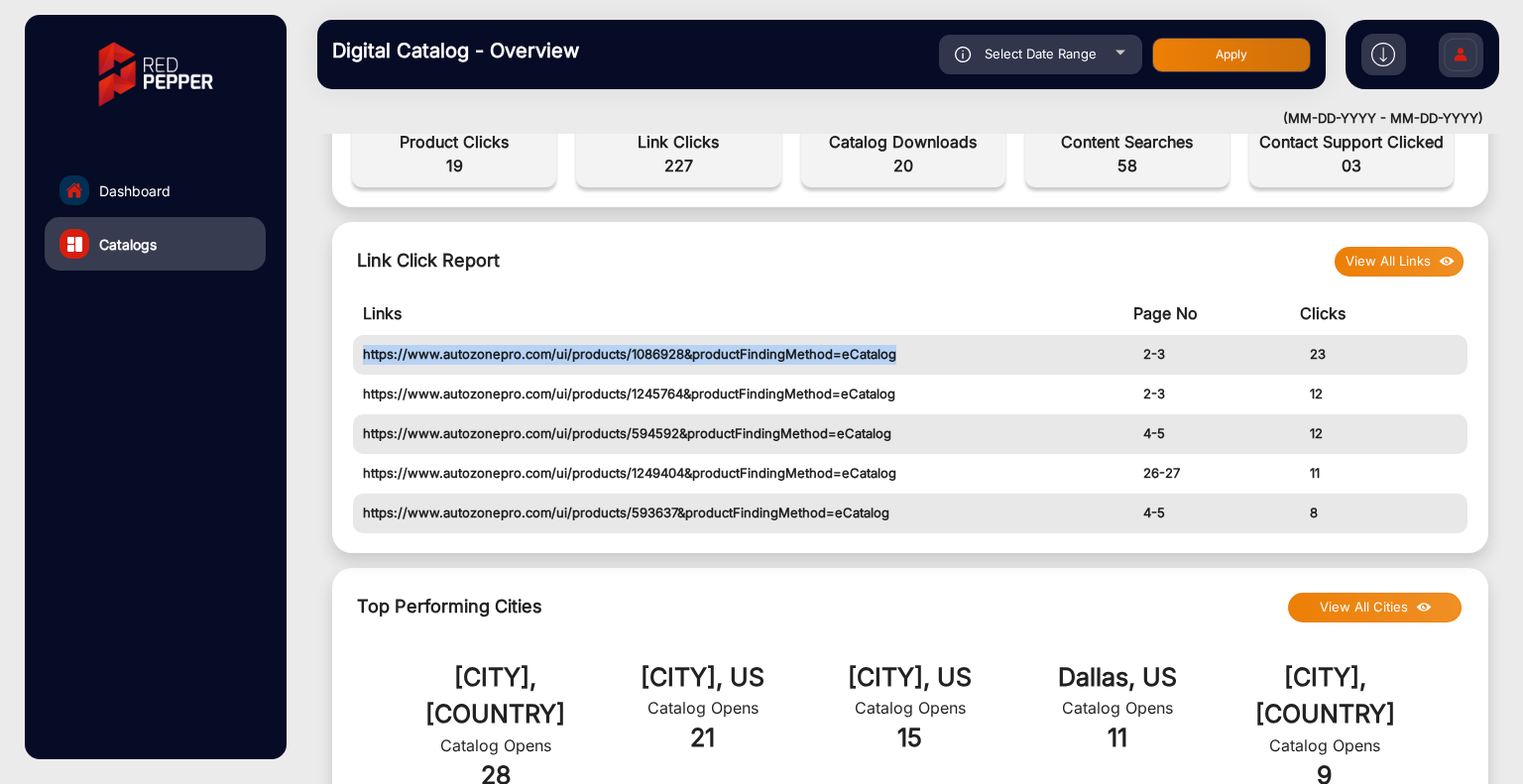 drag, startPoint x: 361, startPoint y: 354, endPoint x: 897, endPoint y: 368, distance: 536.1828 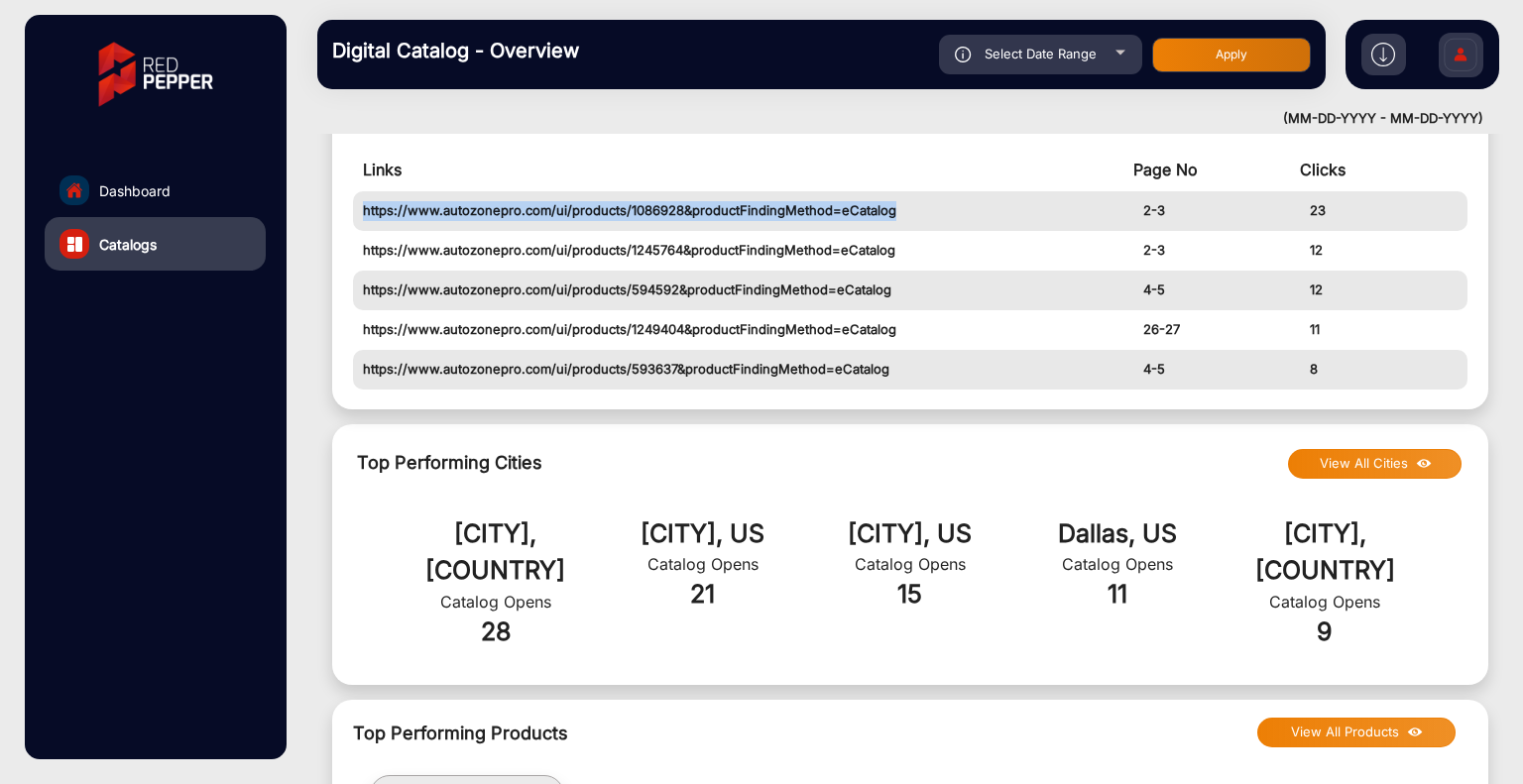 scroll, scrollTop: 808, scrollLeft: 0, axis: vertical 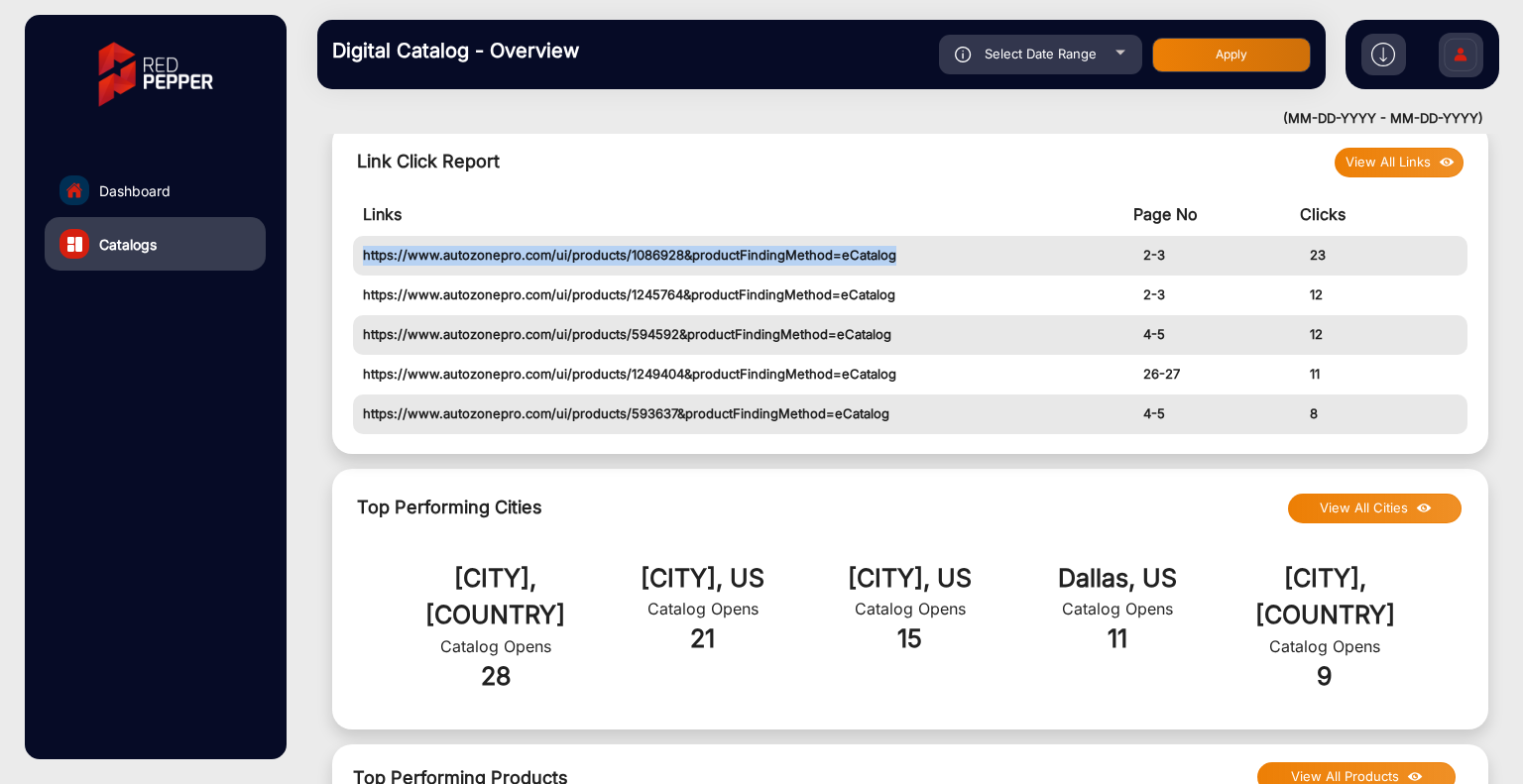 click on "View All Links" 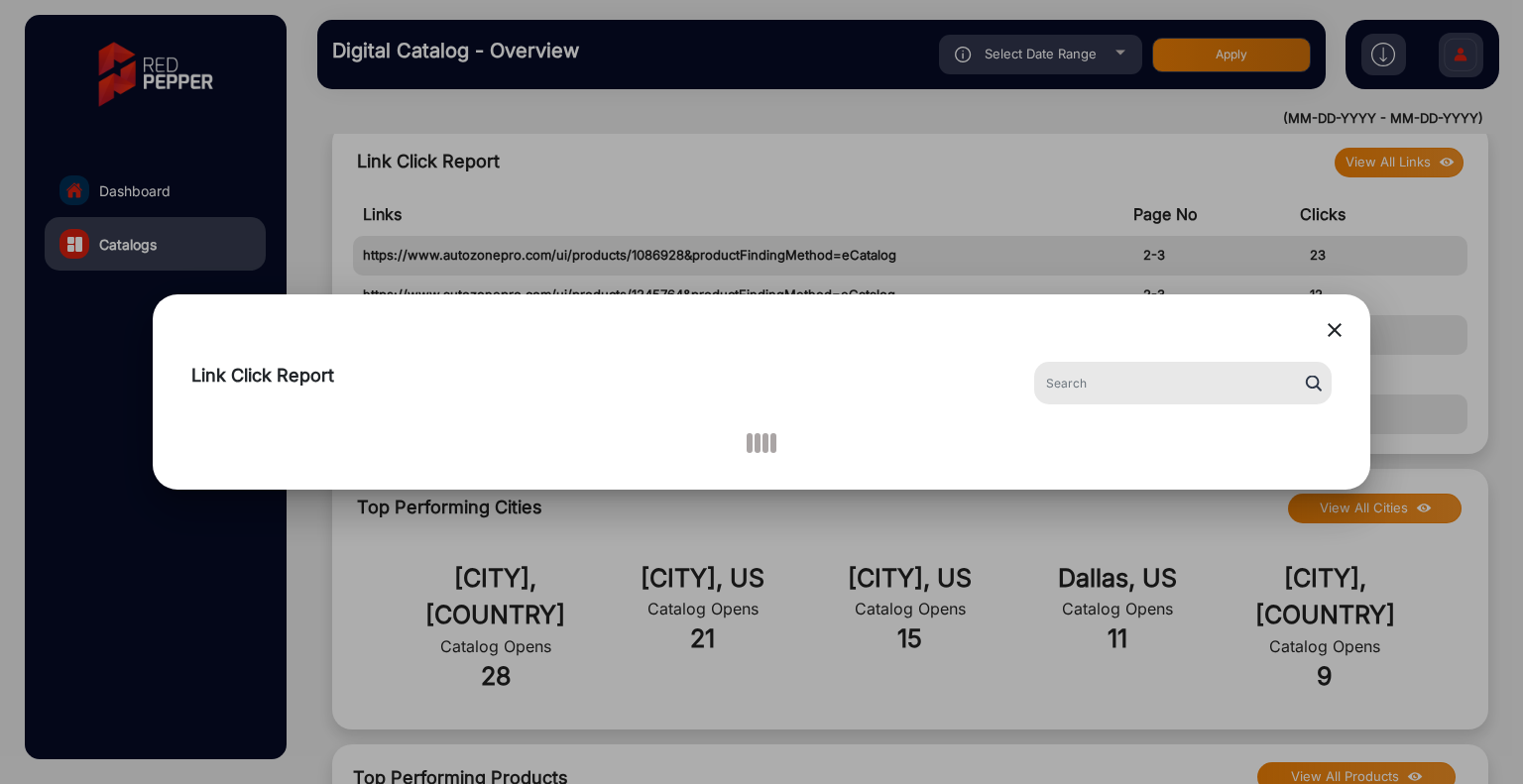 click on "close" at bounding box center (762, 333) 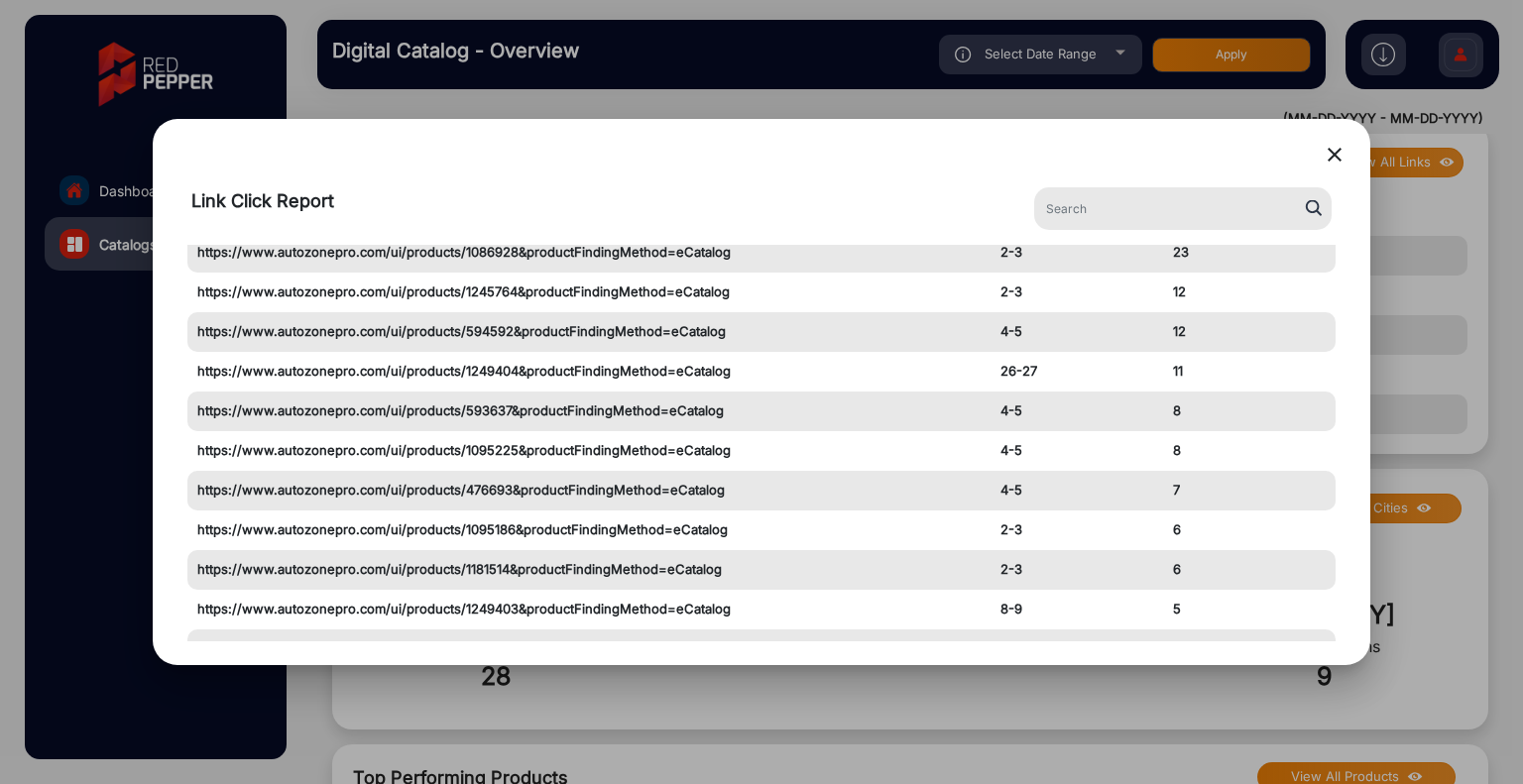scroll, scrollTop: 0, scrollLeft: 0, axis: both 